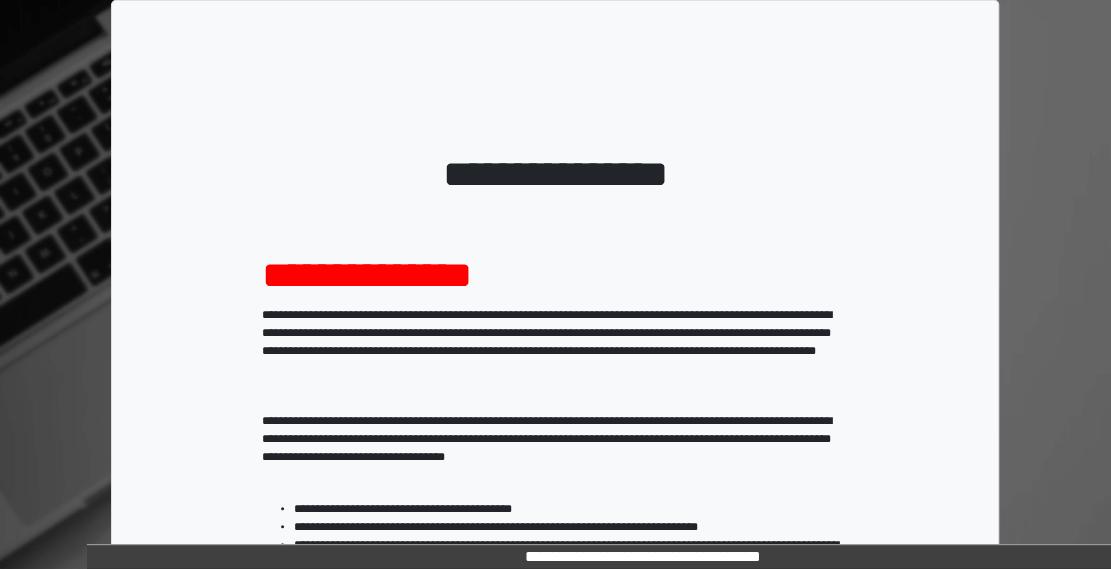 scroll, scrollTop: 407, scrollLeft: 0, axis: vertical 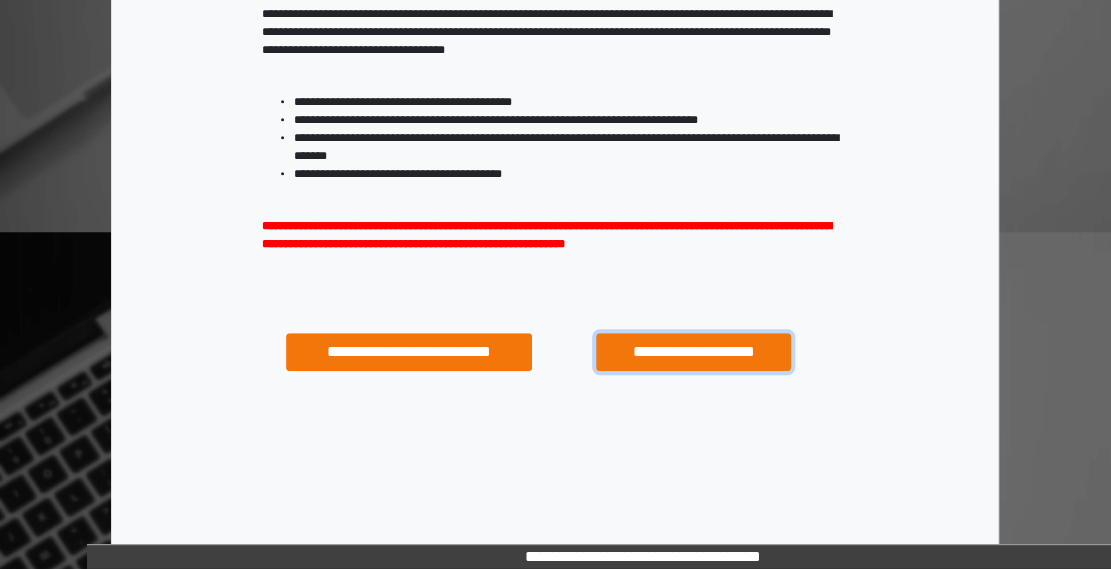 click on "**********" at bounding box center [693, 351] 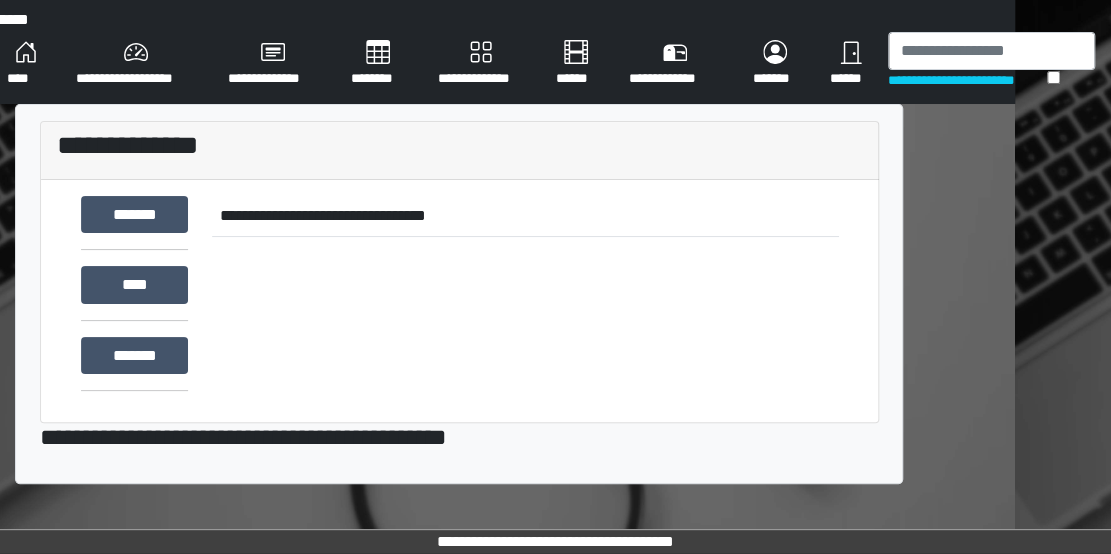 scroll, scrollTop: 0, scrollLeft: 0, axis: both 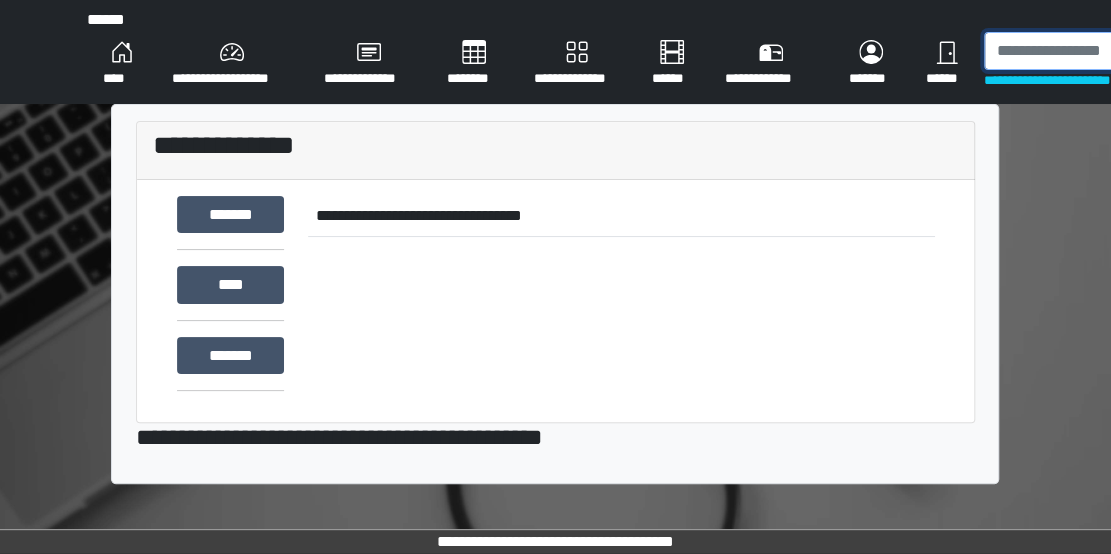 click at bounding box center [1087, 51] 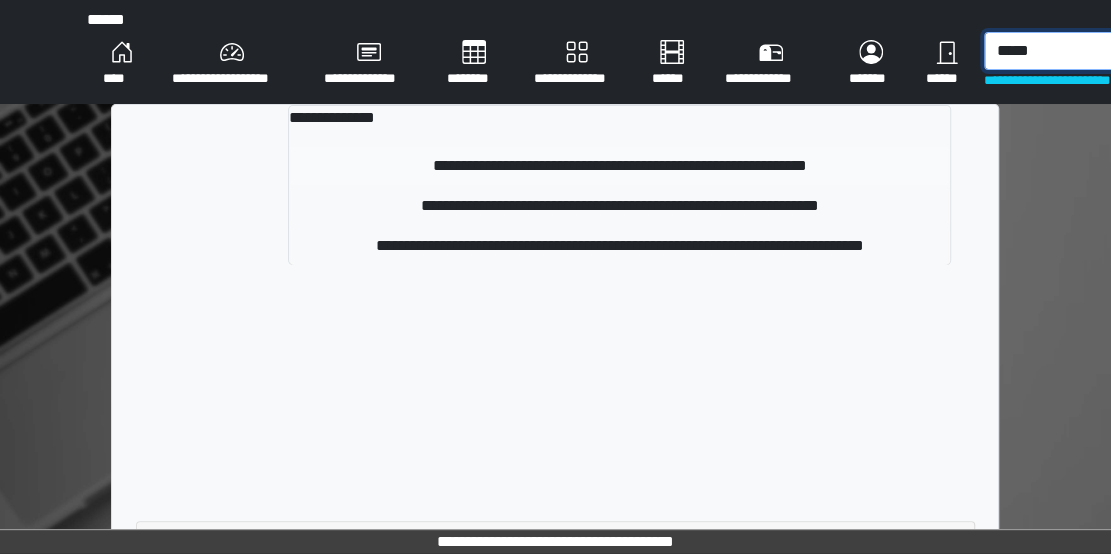 type on "*****" 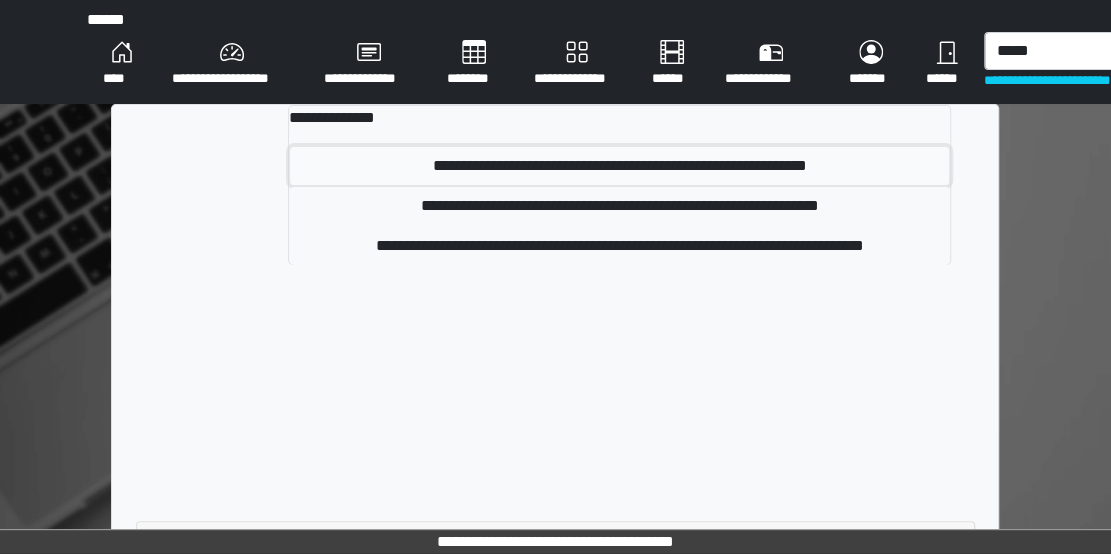 click on "**********" at bounding box center [619, 166] 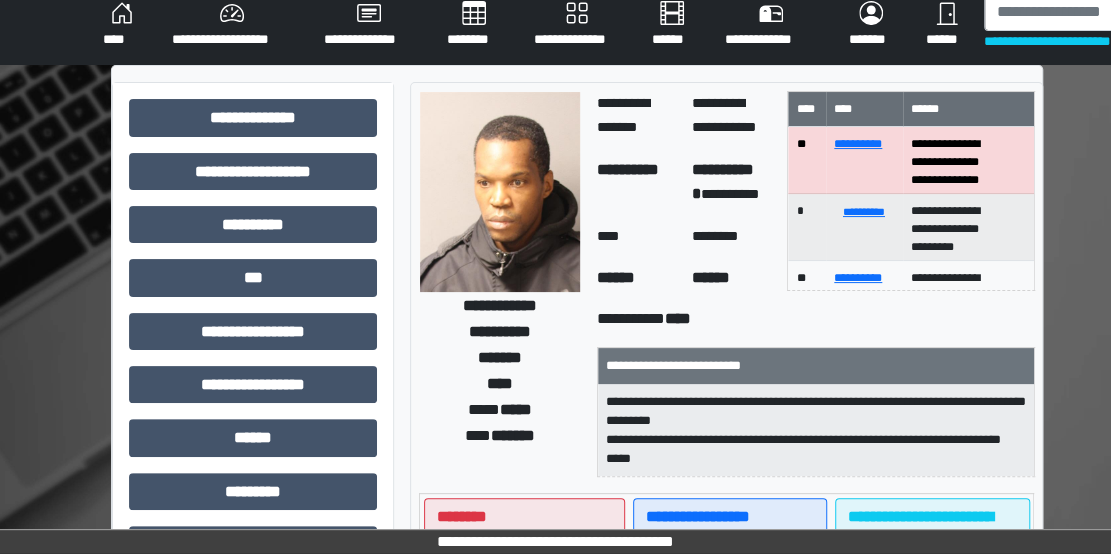 scroll, scrollTop: 0, scrollLeft: 0, axis: both 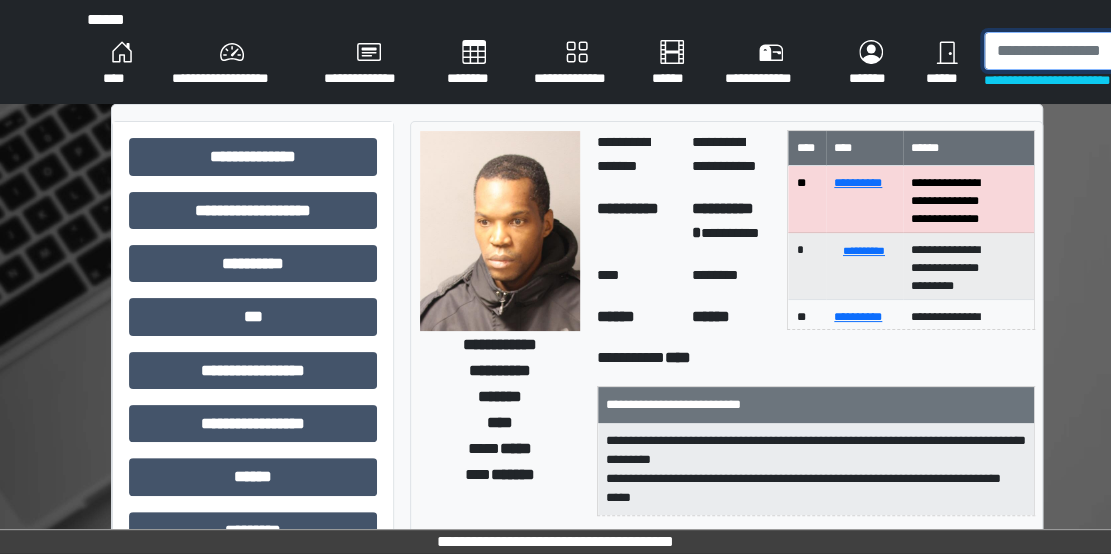 click at bounding box center (1087, 51) 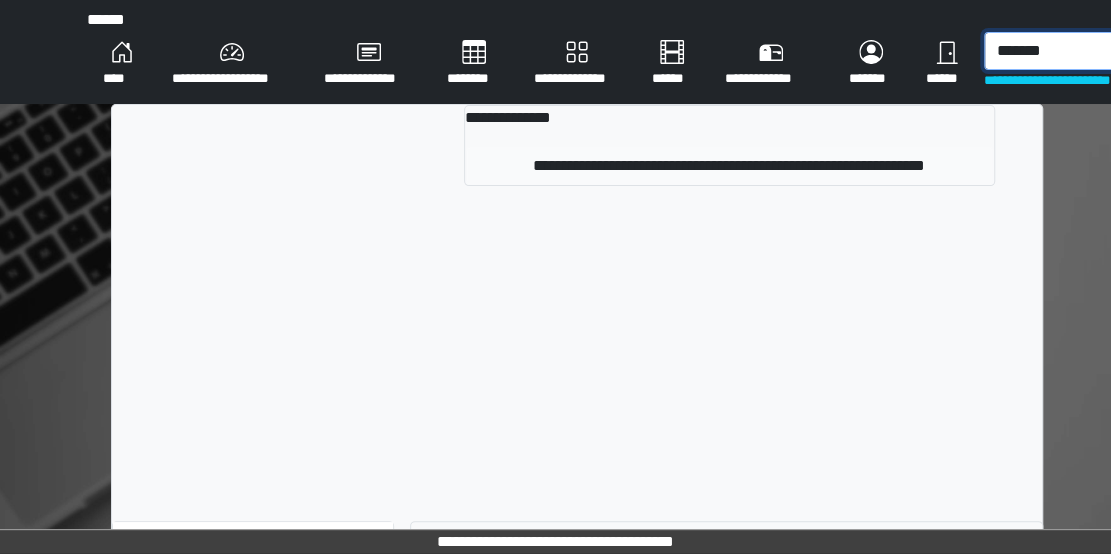 type on "*******" 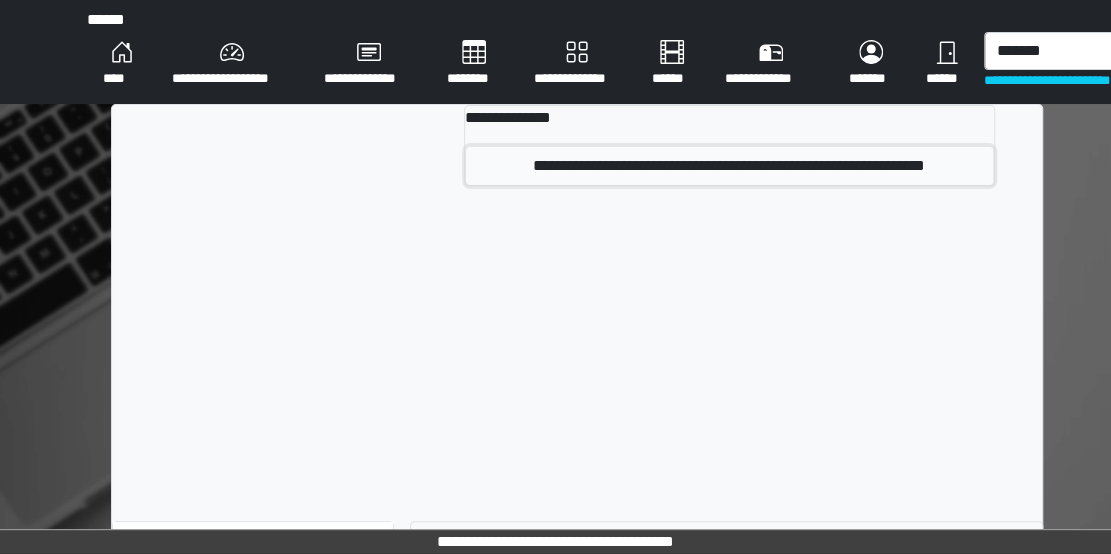 click on "**********" at bounding box center (729, 166) 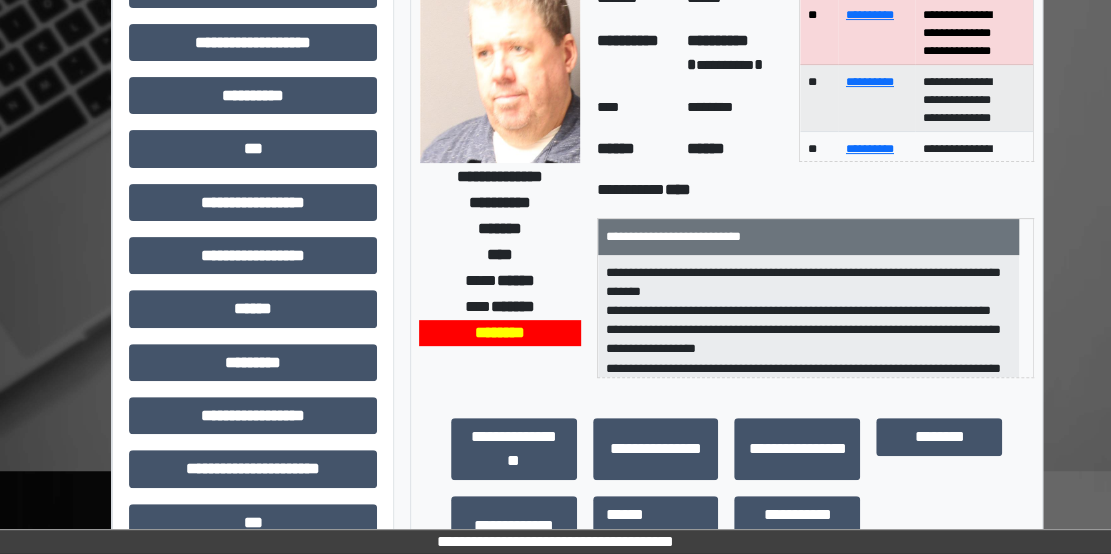 scroll, scrollTop: 82, scrollLeft: 0, axis: vertical 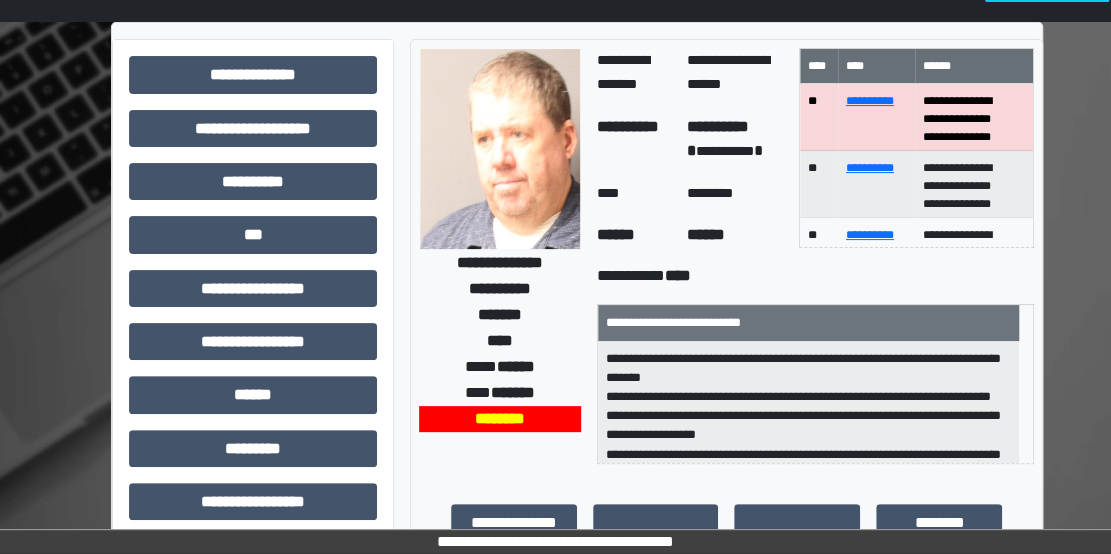 click on "**********" at bounding box center [816, 384] 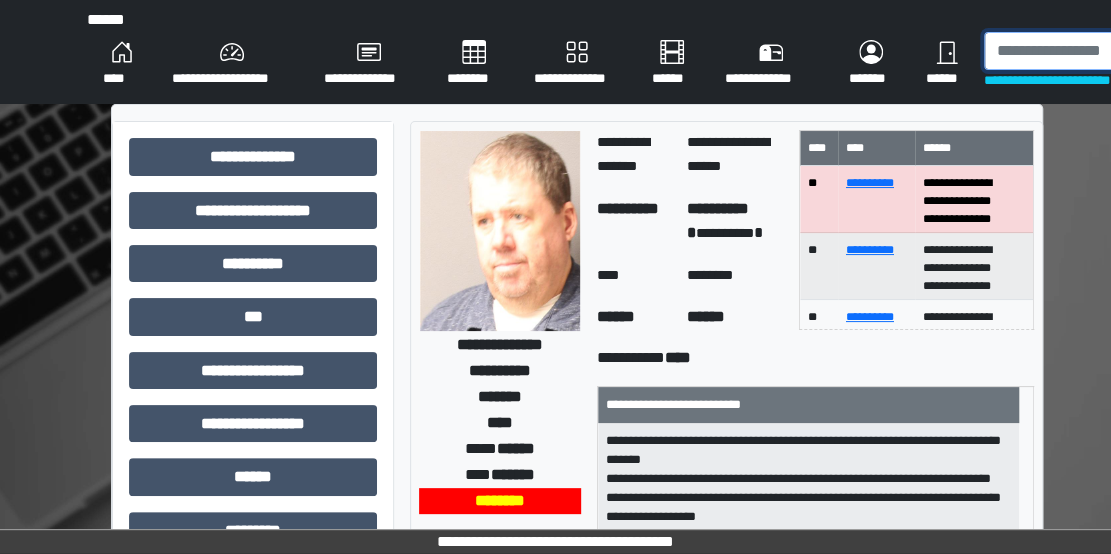 click at bounding box center (1087, 51) 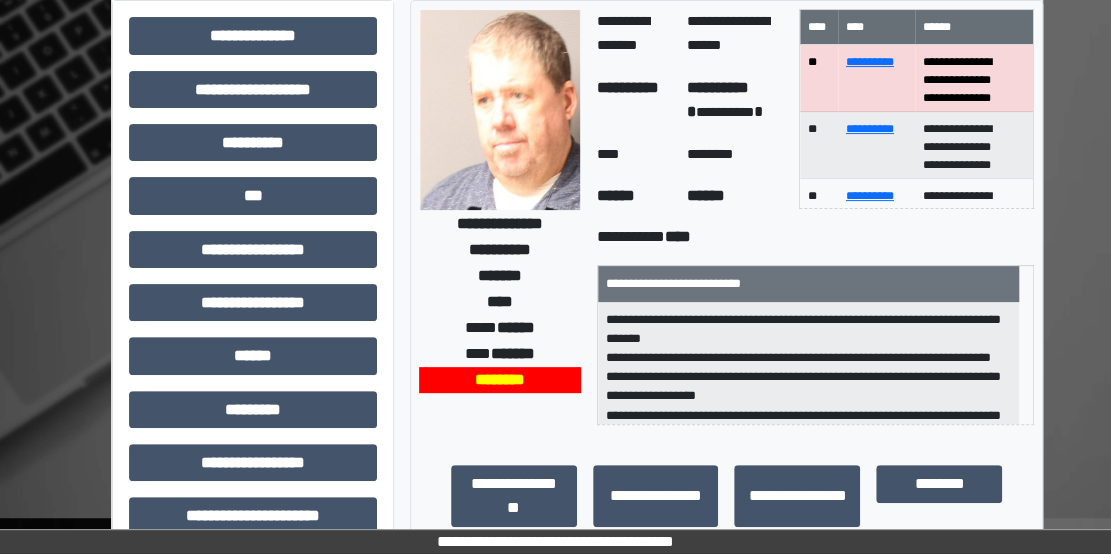 scroll, scrollTop: 0, scrollLeft: 0, axis: both 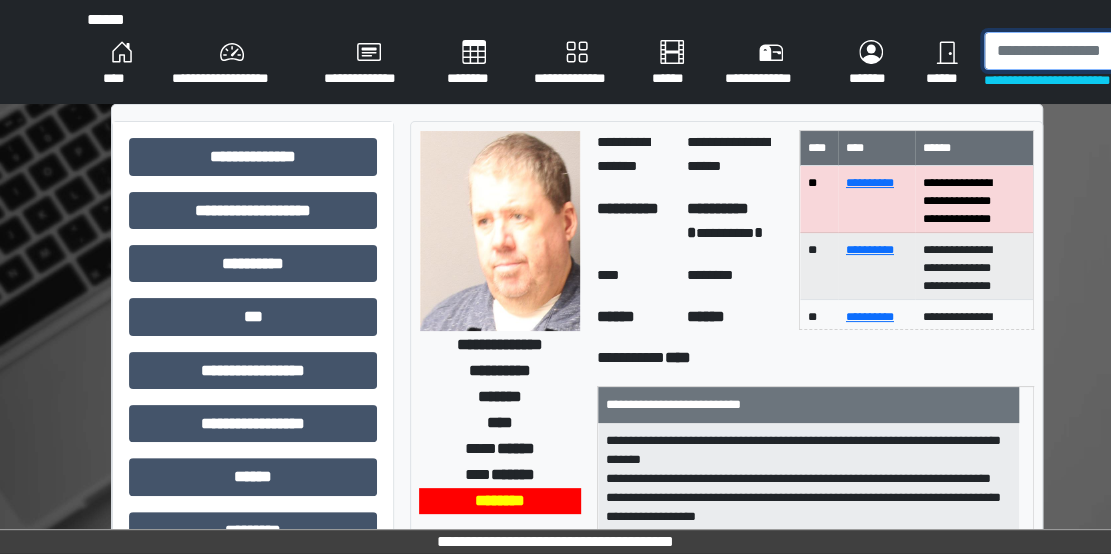 click at bounding box center (1087, 51) 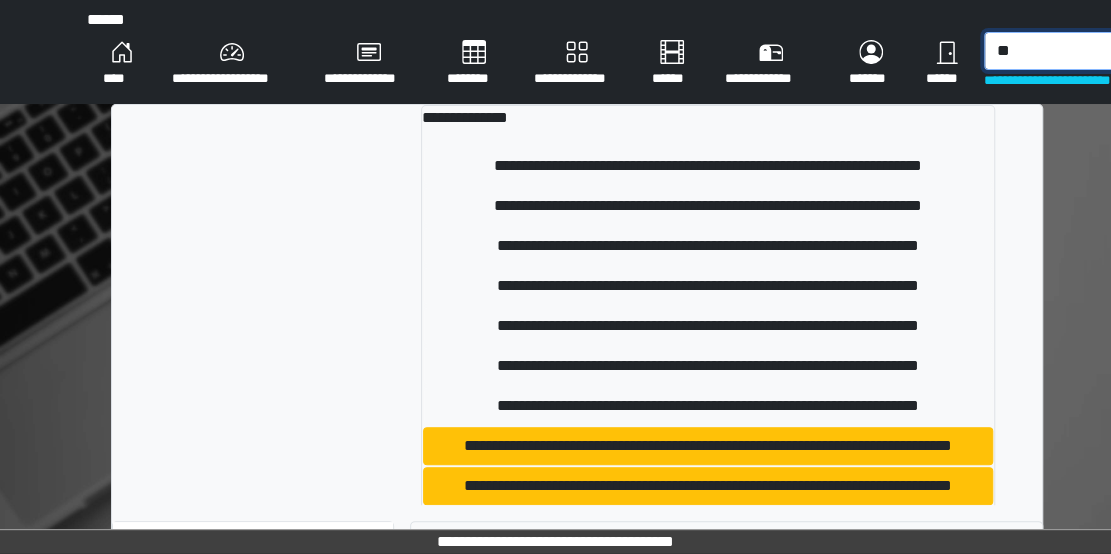 type on "*" 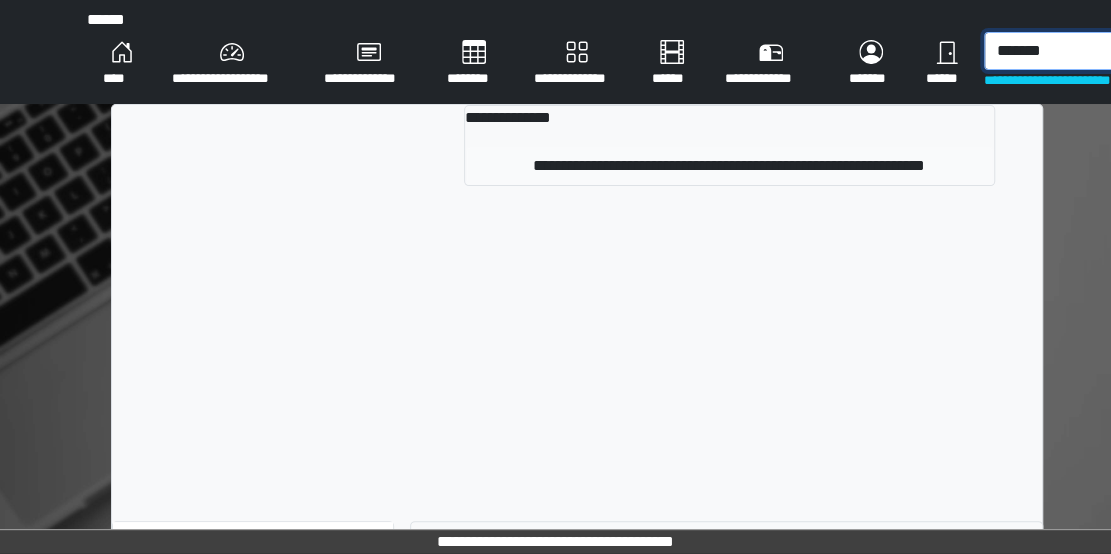 type on "*******" 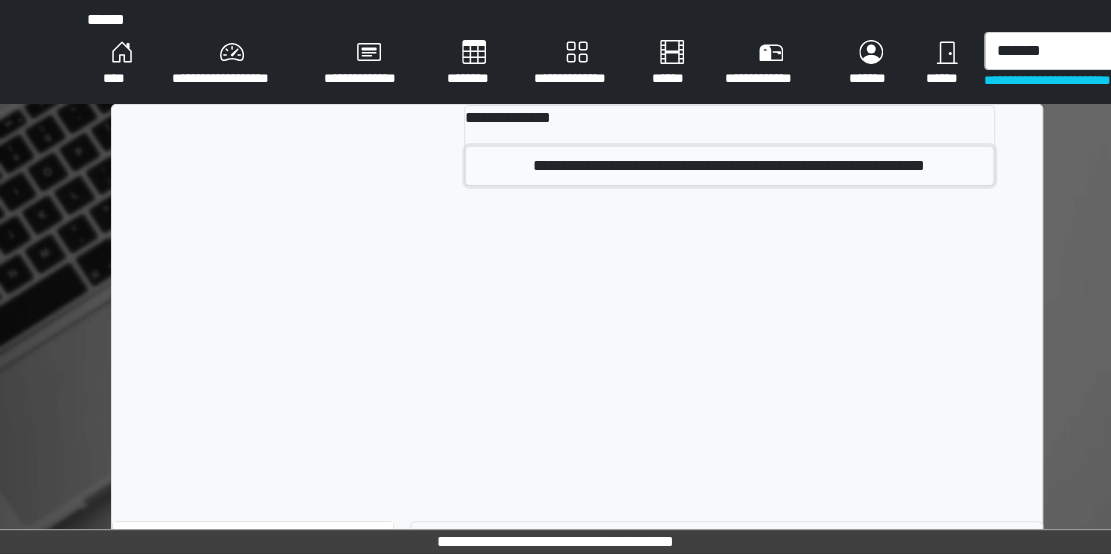 click on "**********" at bounding box center (729, 166) 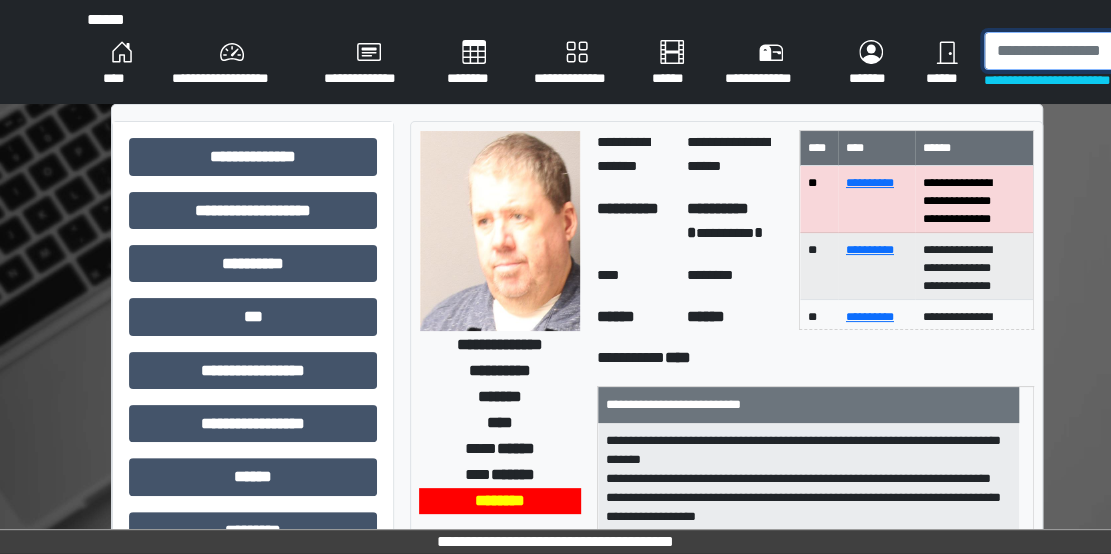 click at bounding box center (1087, 51) 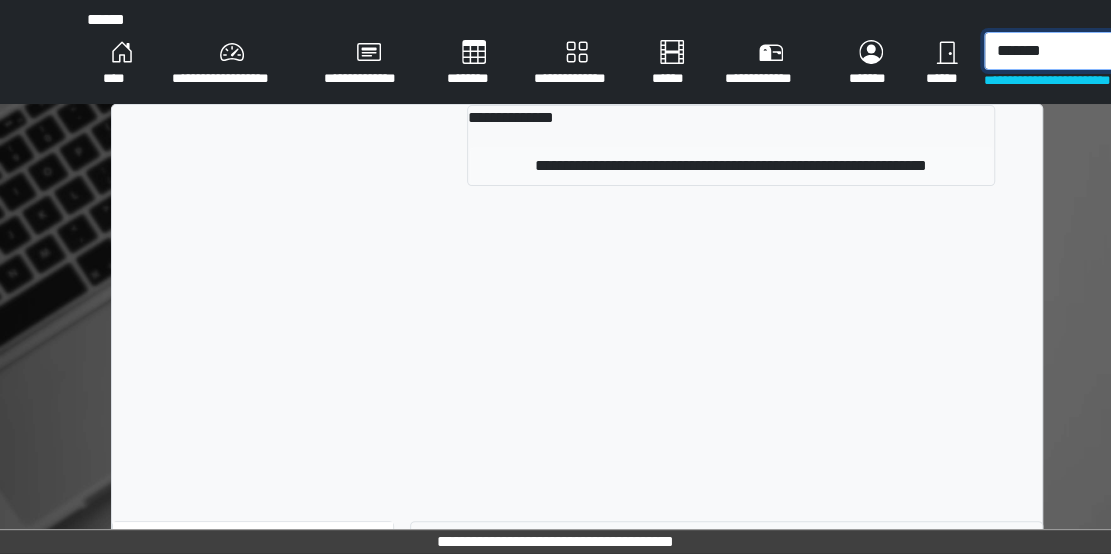 type on "*******" 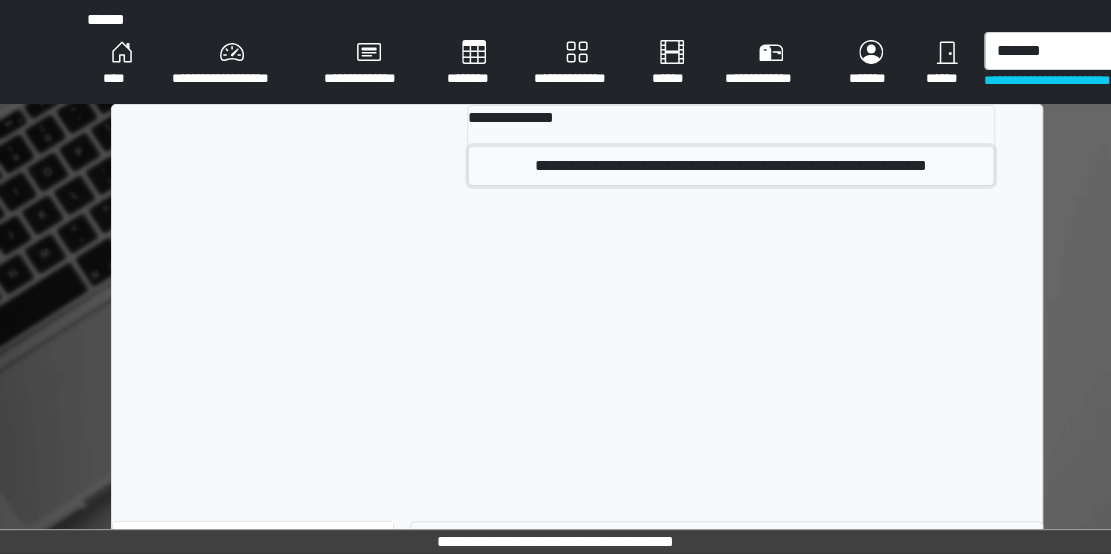 click on "**********" at bounding box center [731, 166] 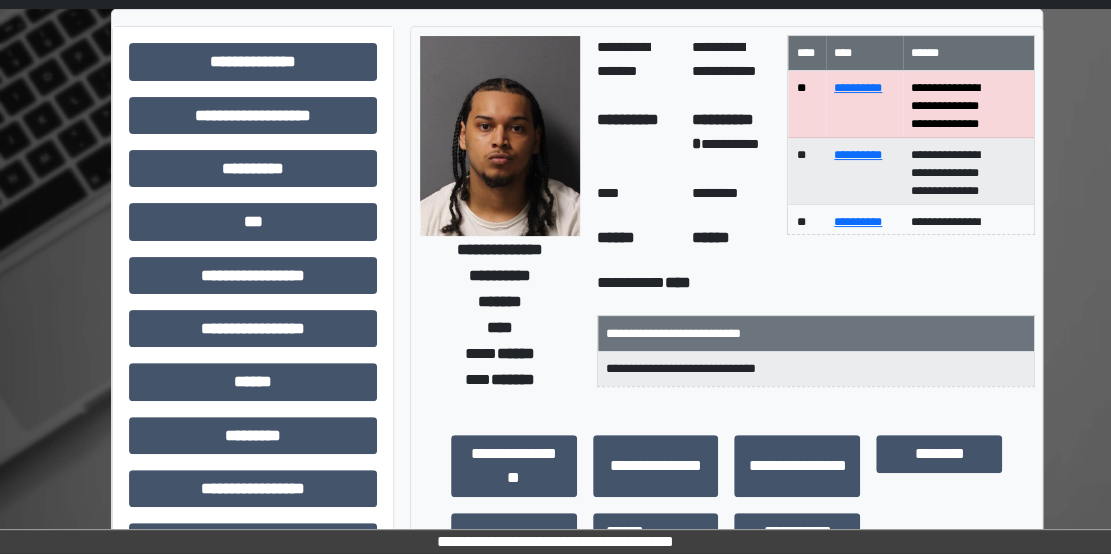 scroll, scrollTop: 0, scrollLeft: 0, axis: both 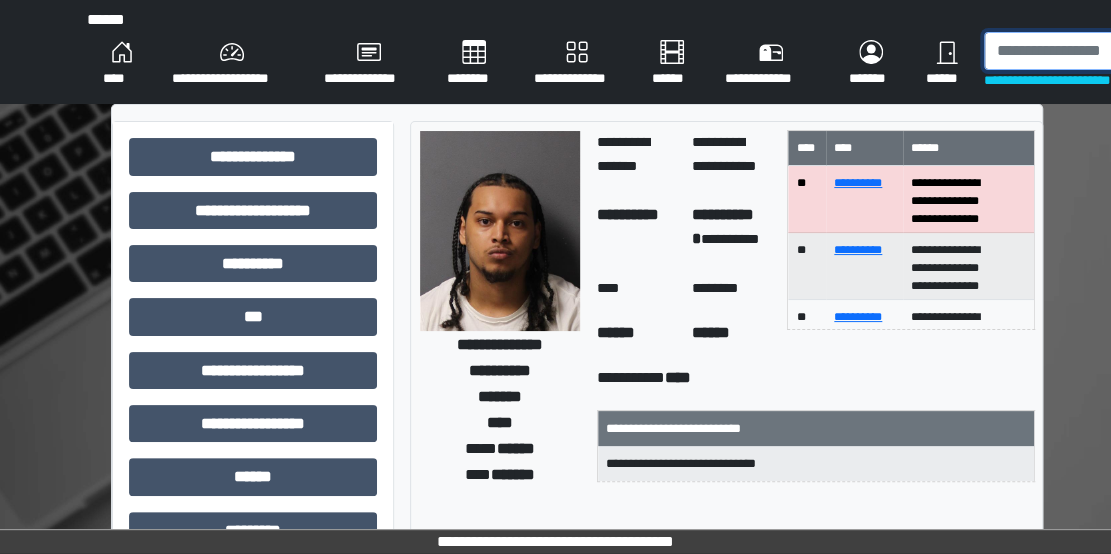 click at bounding box center (1087, 51) 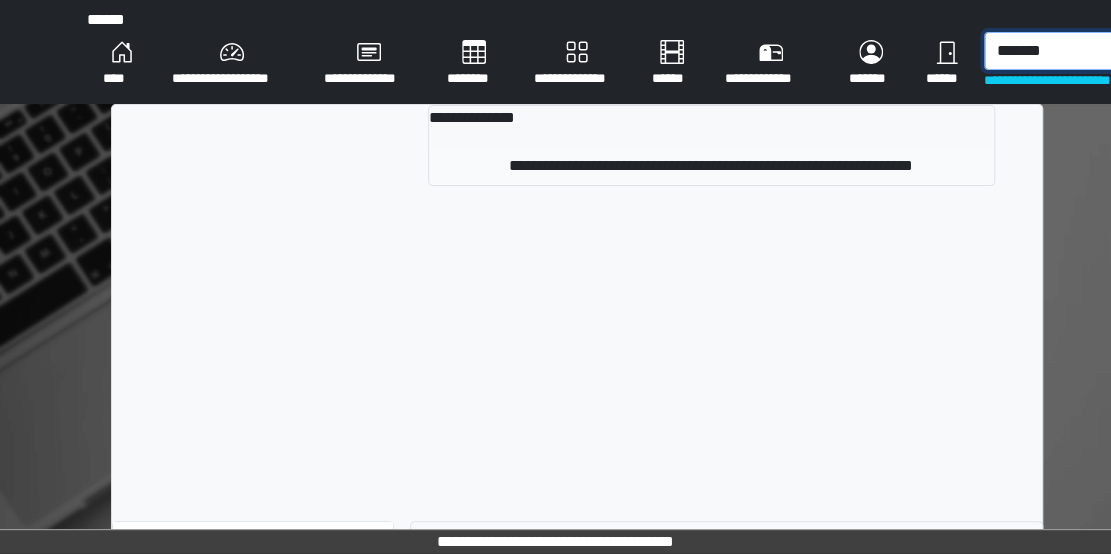 type on "*******" 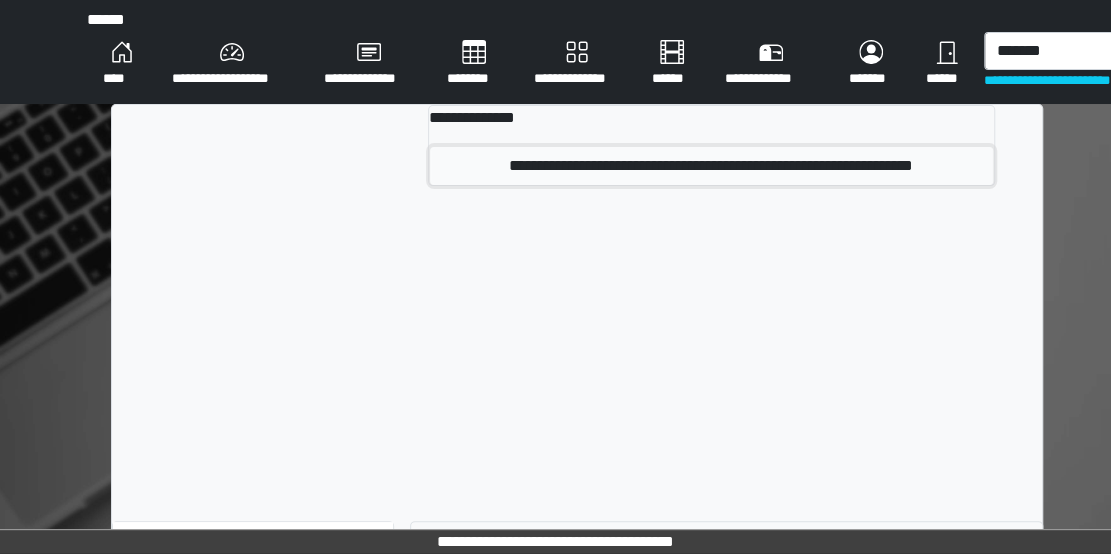 click on "**********" at bounding box center (711, 166) 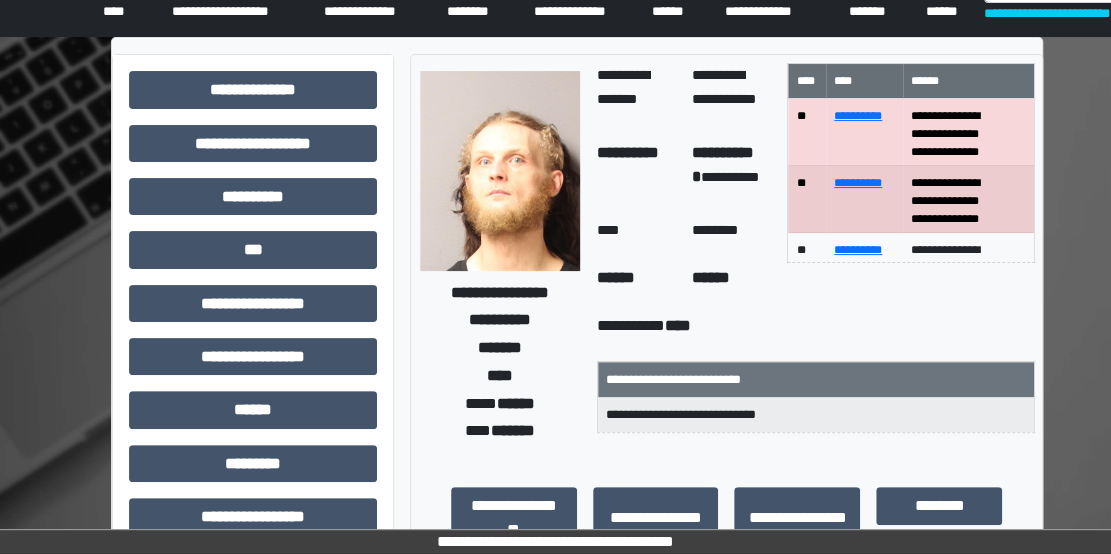 scroll, scrollTop: 0, scrollLeft: 0, axis: both 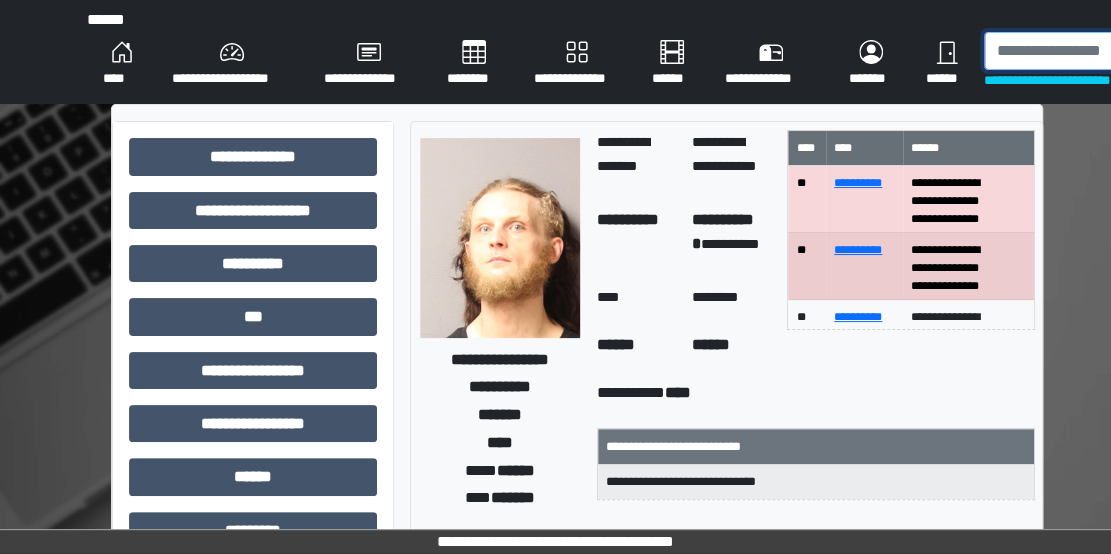 click at bounding box center [1087, 51] 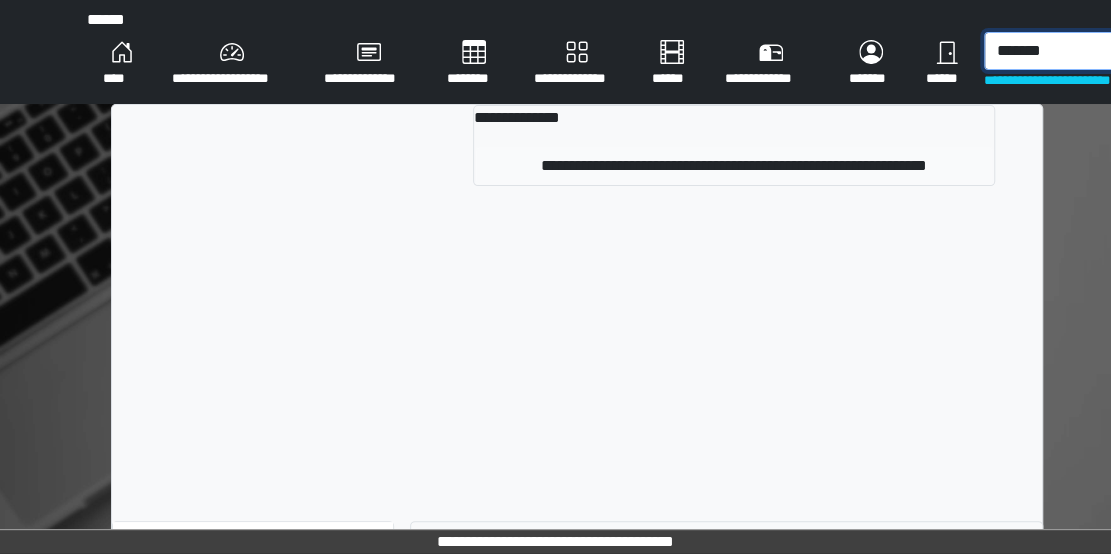 type on "*******" 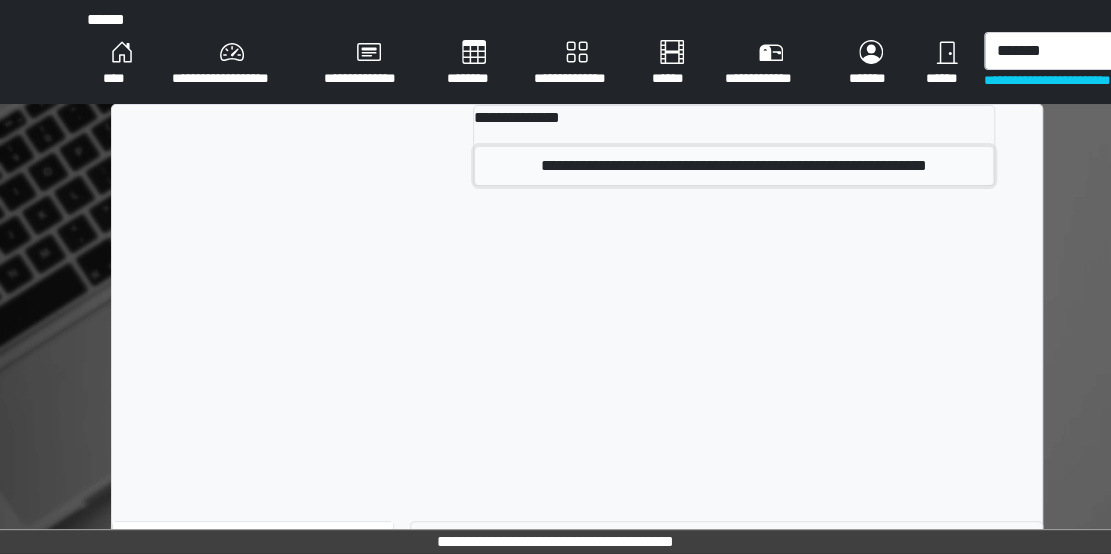 click on "**********" at bounding box center [734, 166] 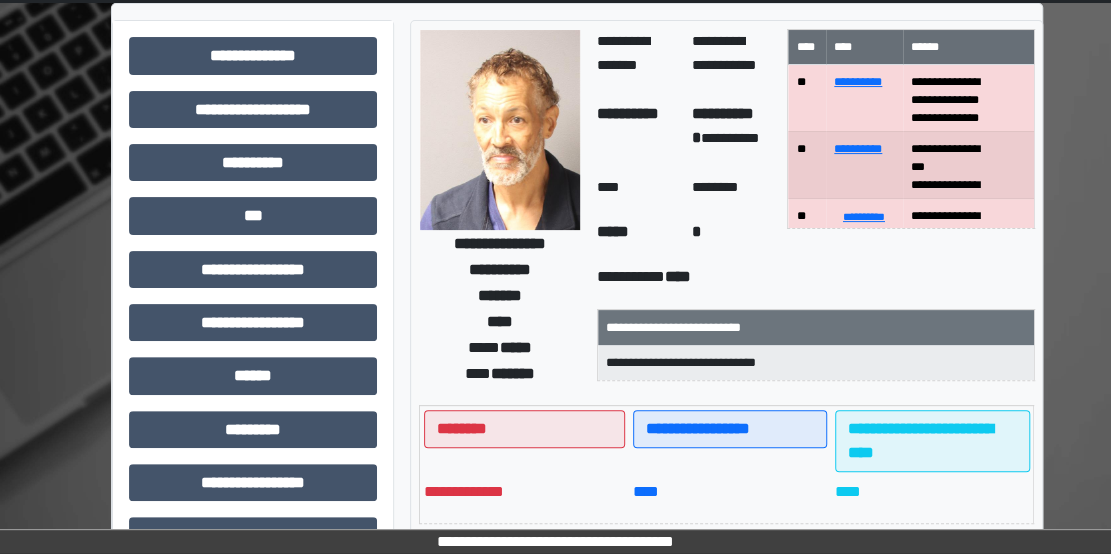 scroll, scrollTop: 89, scrollLeft: 0, axis: vertical 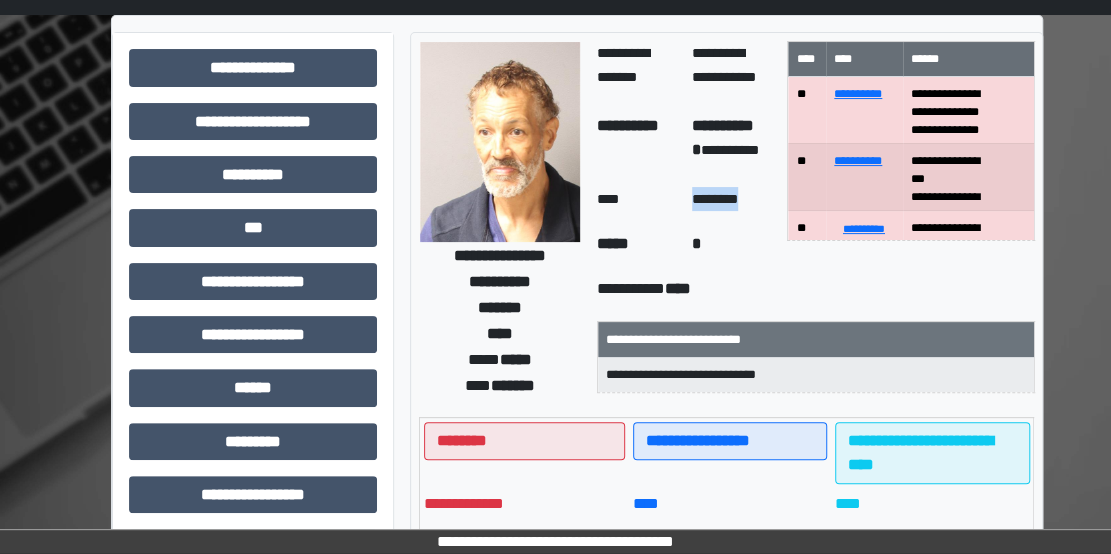 drag, startPoint x: 704, startPoint y: 194, endPoint x: 762, endPoint y: 195, distance: 58.00862 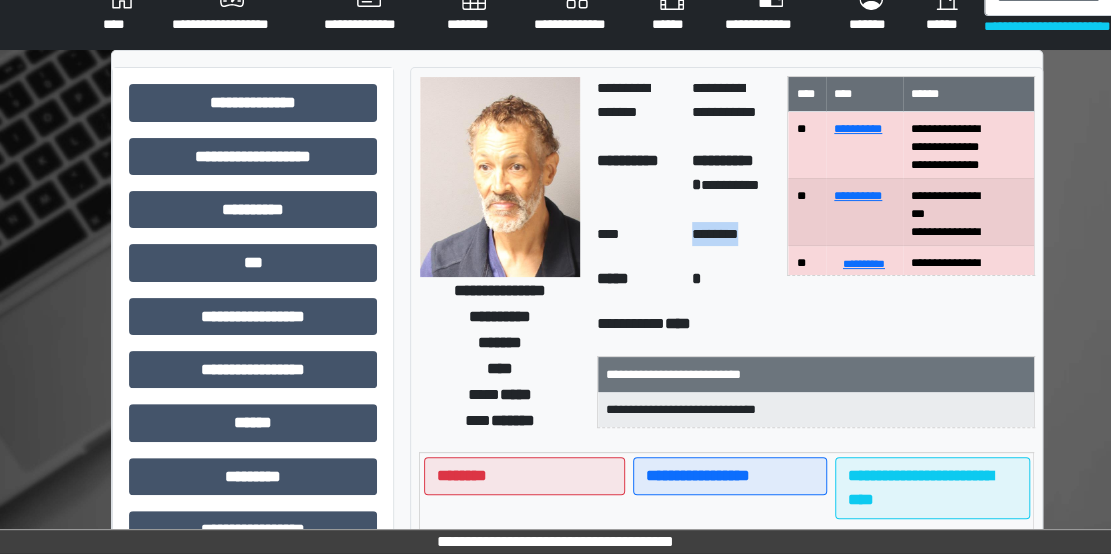scroll, scrollTop: 48, scrollLeft: 0, axis: vertical 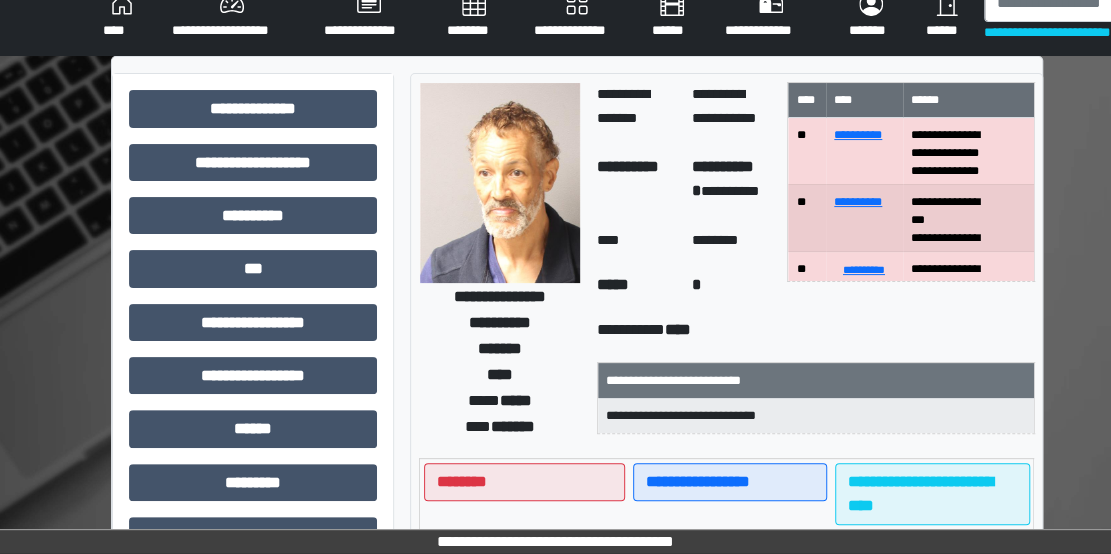 click on "*" at bounding box center (731, 287) 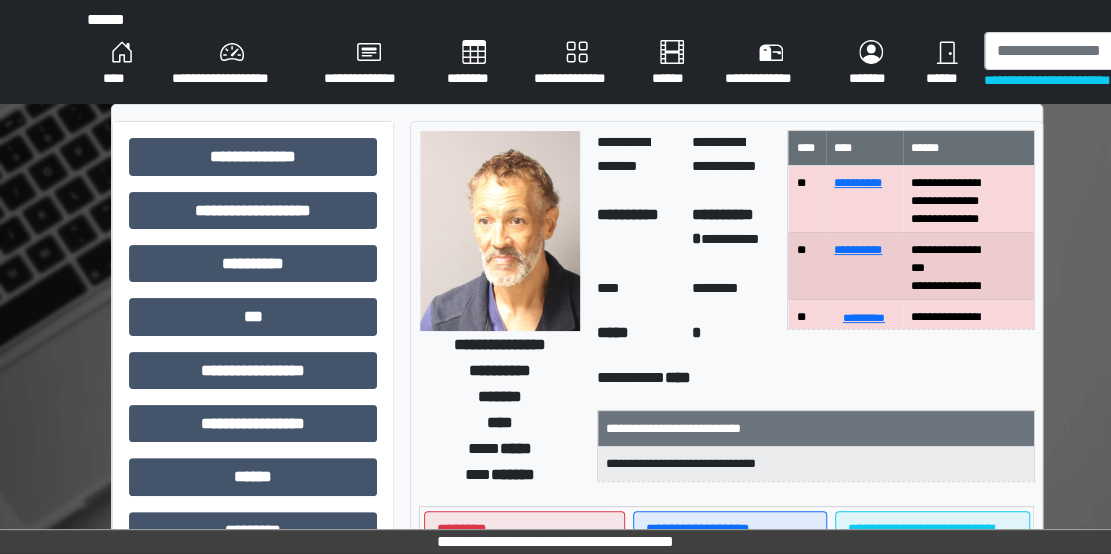 click on "**********" at bounding box center (555, 52) 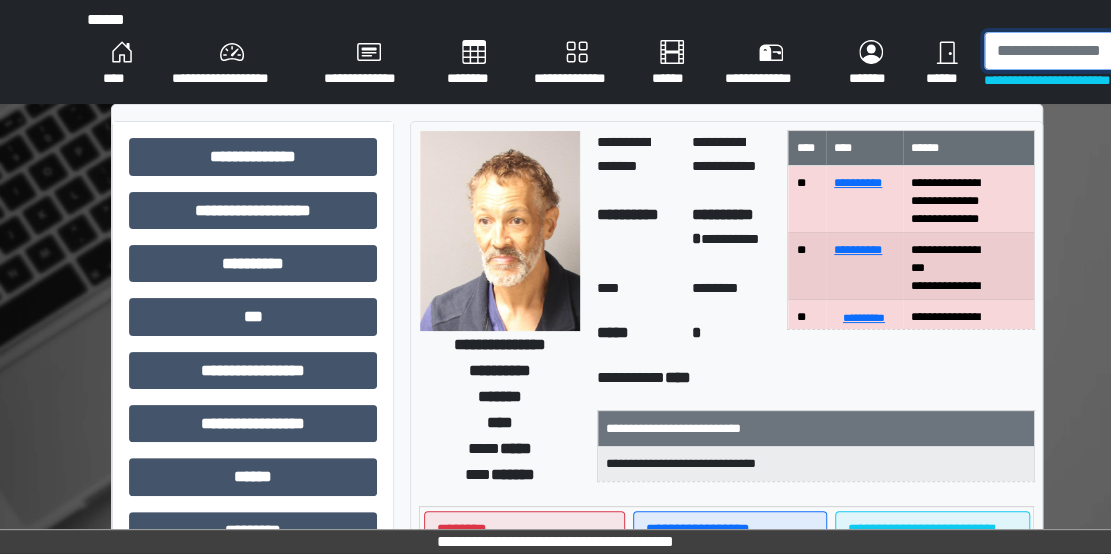 click at bounding box center [1087, 51] 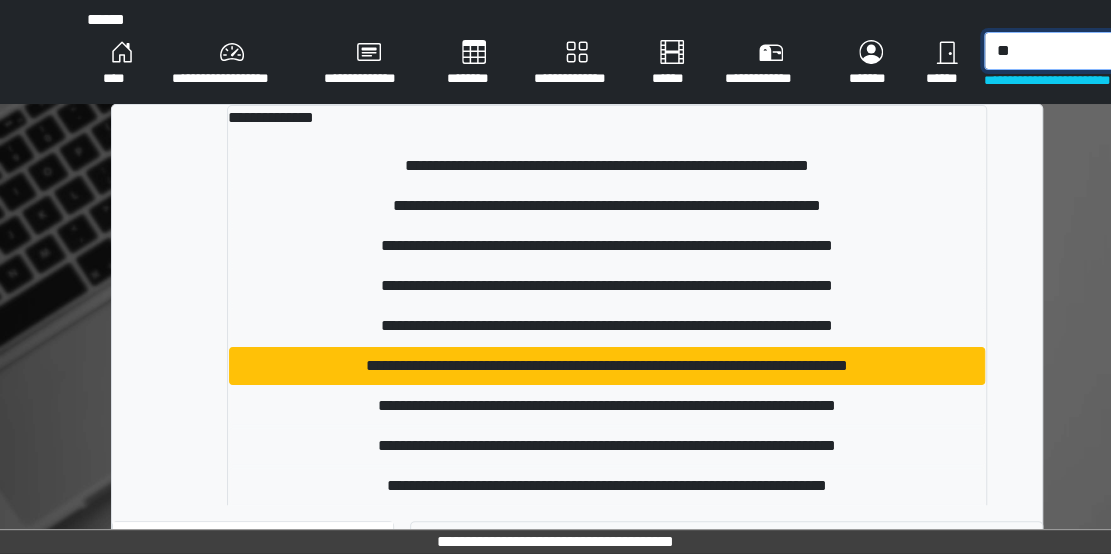 type on "*" 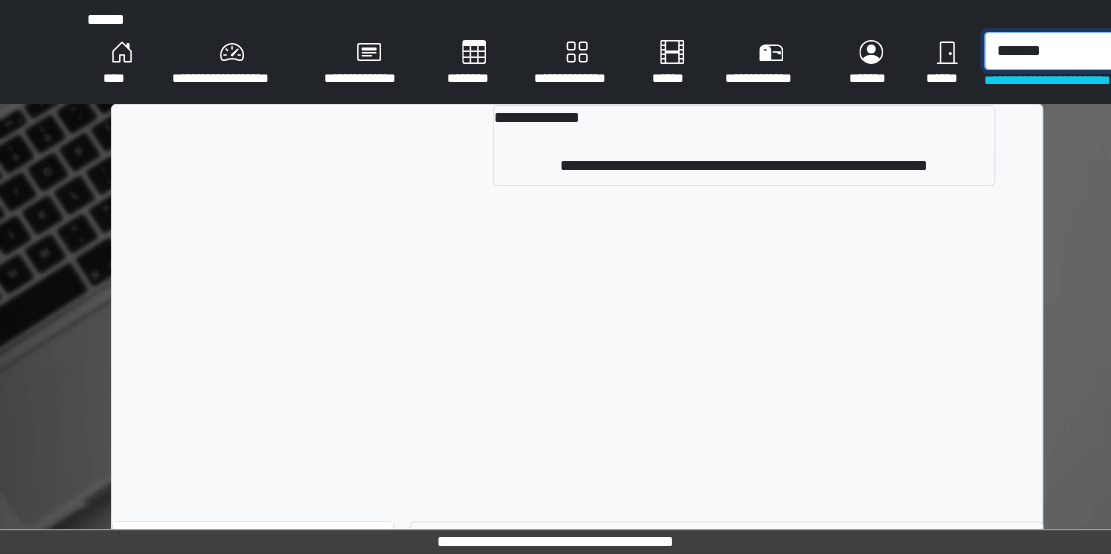 type on "*******" 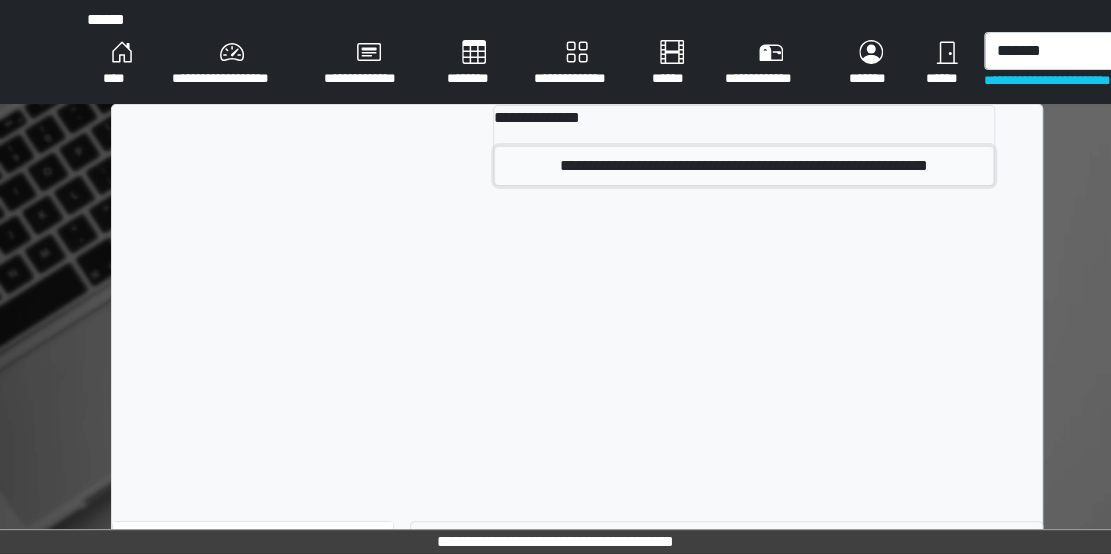 click on "**********" at bounding box center (744, 166) 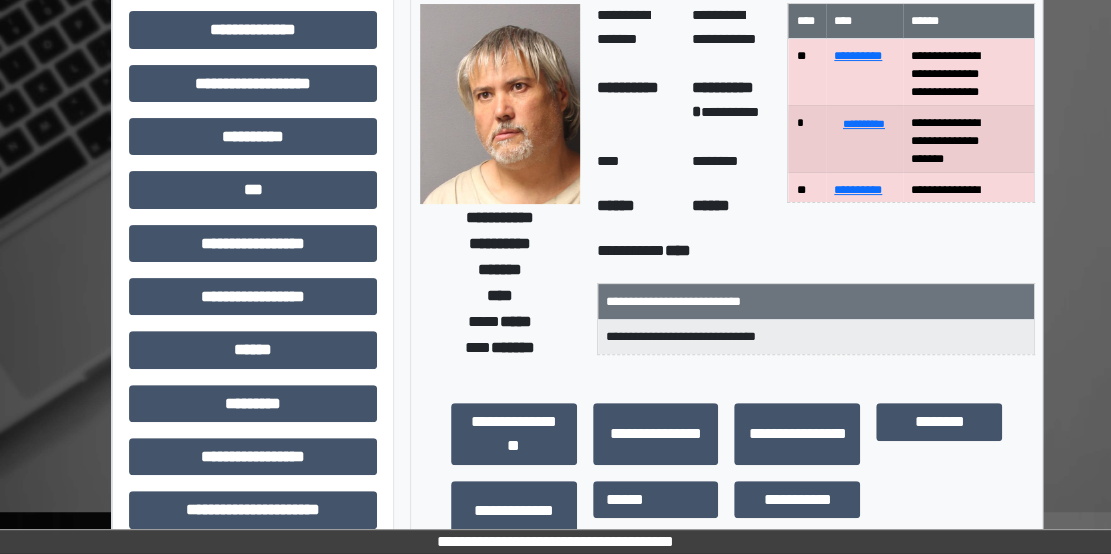 scroll, scrollTop: 0, scrollLeft: 0, axis: both 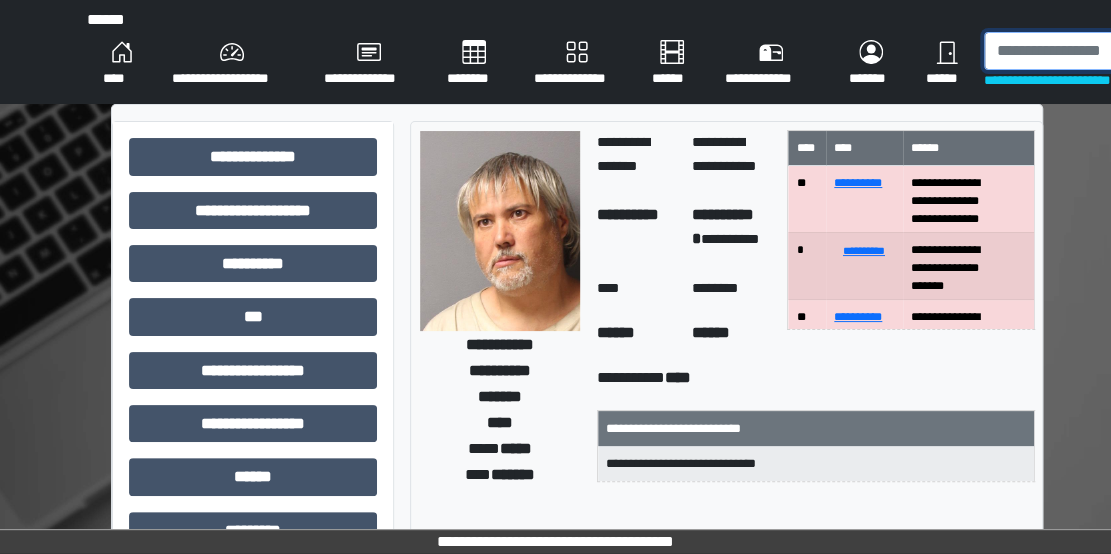 click at bounding box center [1087, 51] 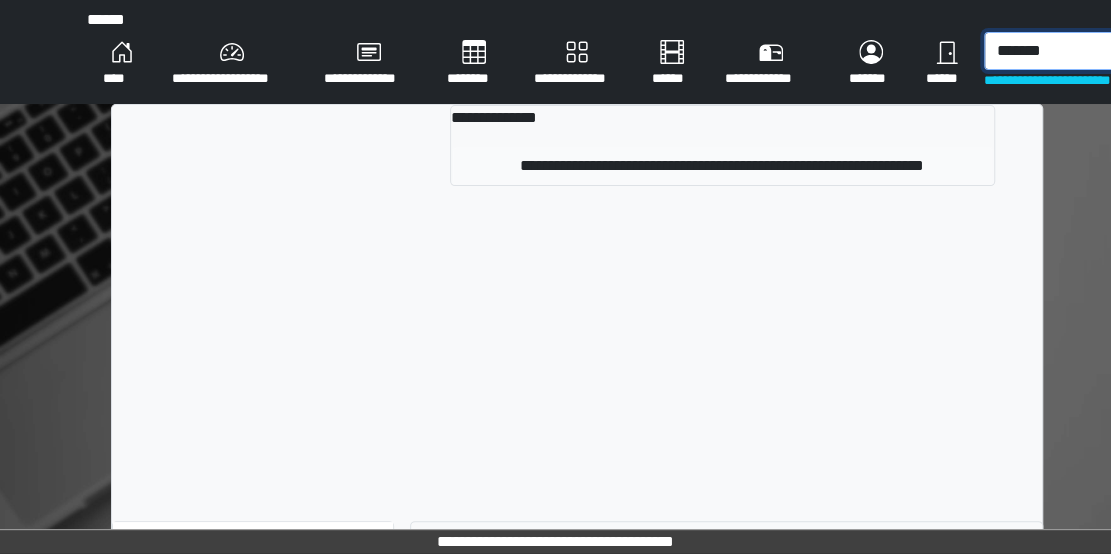 type on "*******" 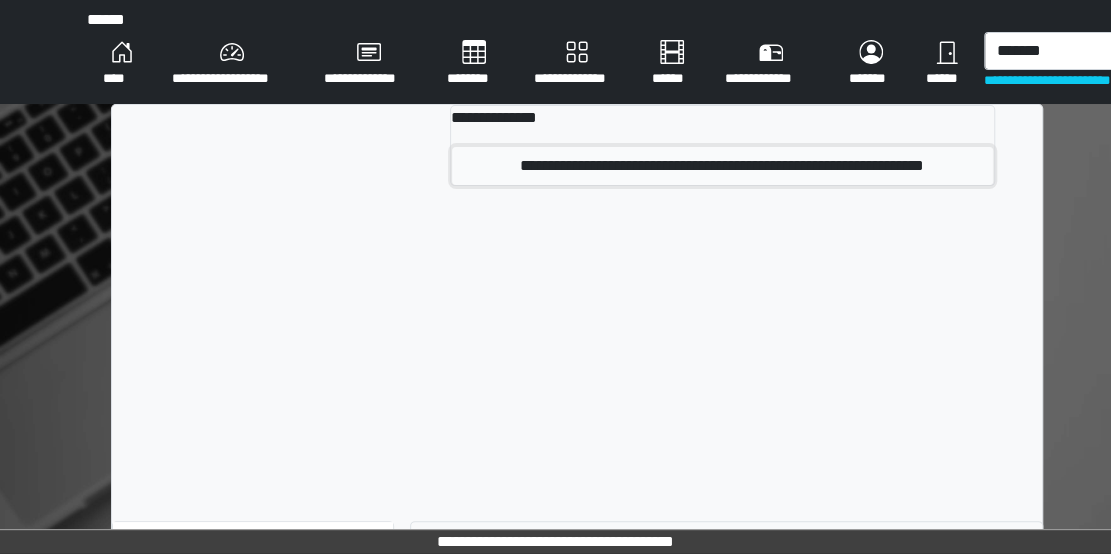 click on "**********" at bounding box center [722, 166] 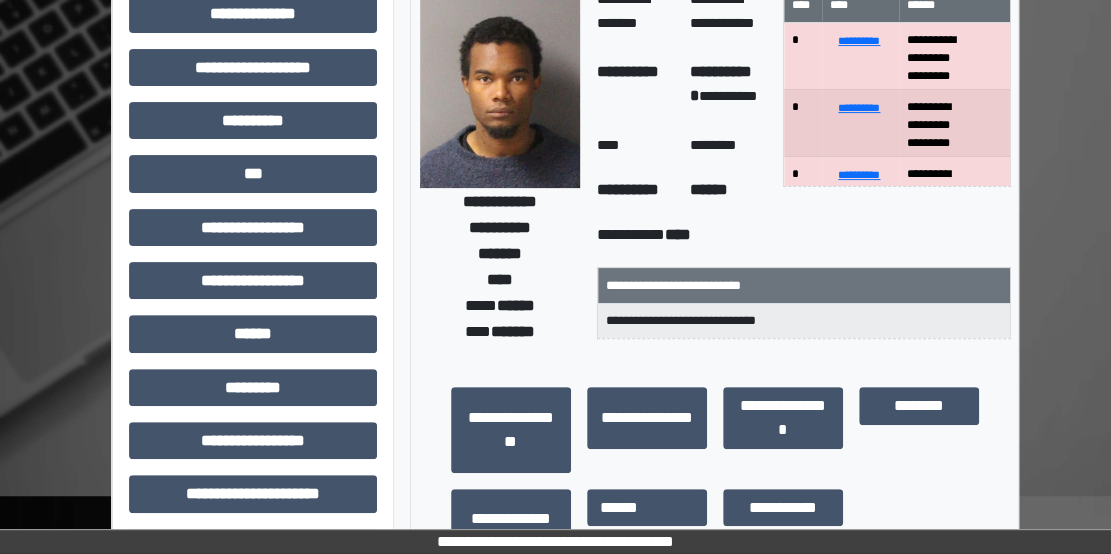 scroll, scrollTop: 0, scrollLeft: 96, axis: horizontal 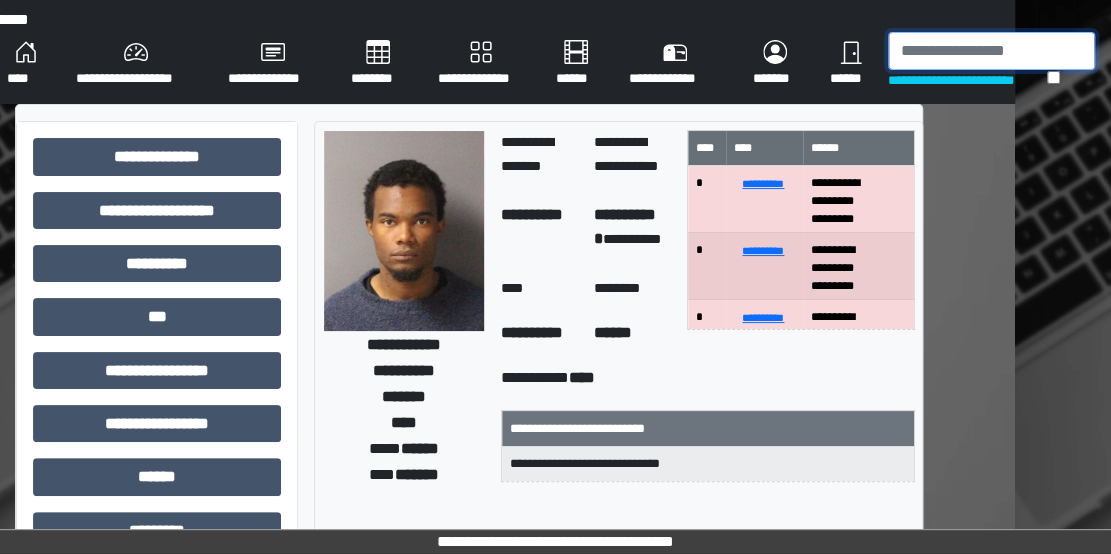 click at bounding box center (991, 51) 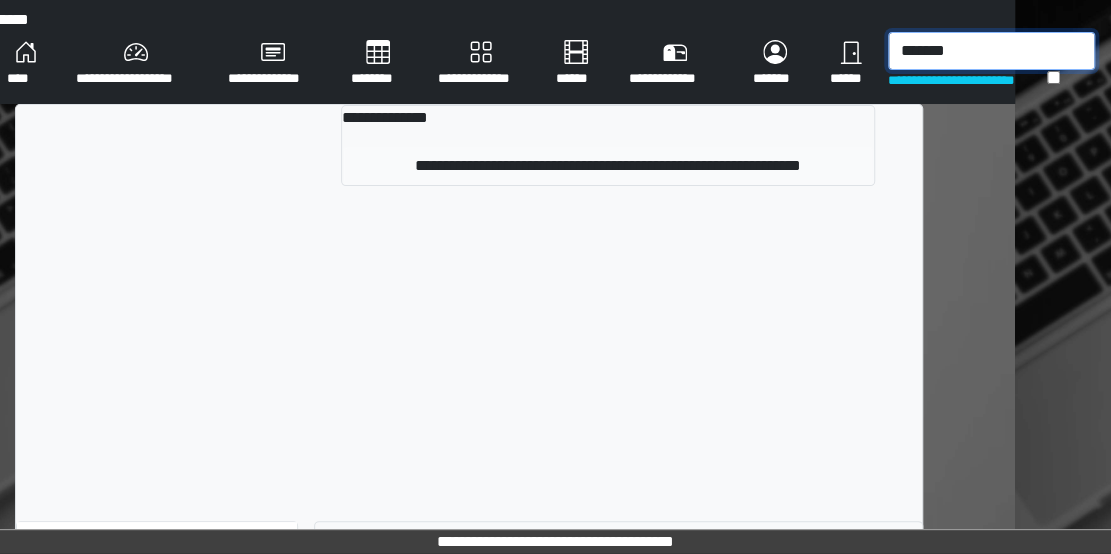 type on "*******" 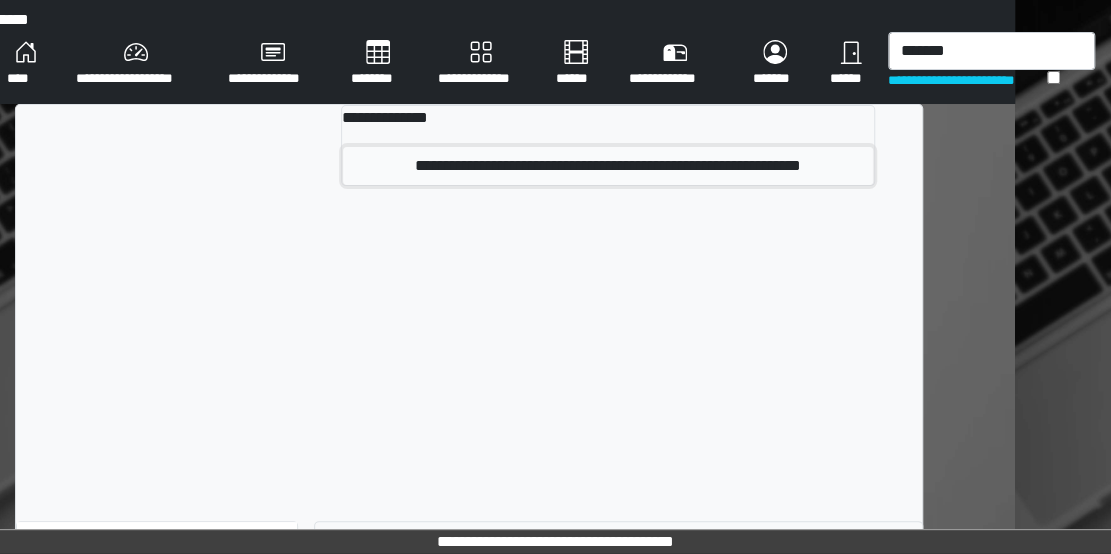 click on "**********" at bounding box center (608, 166) 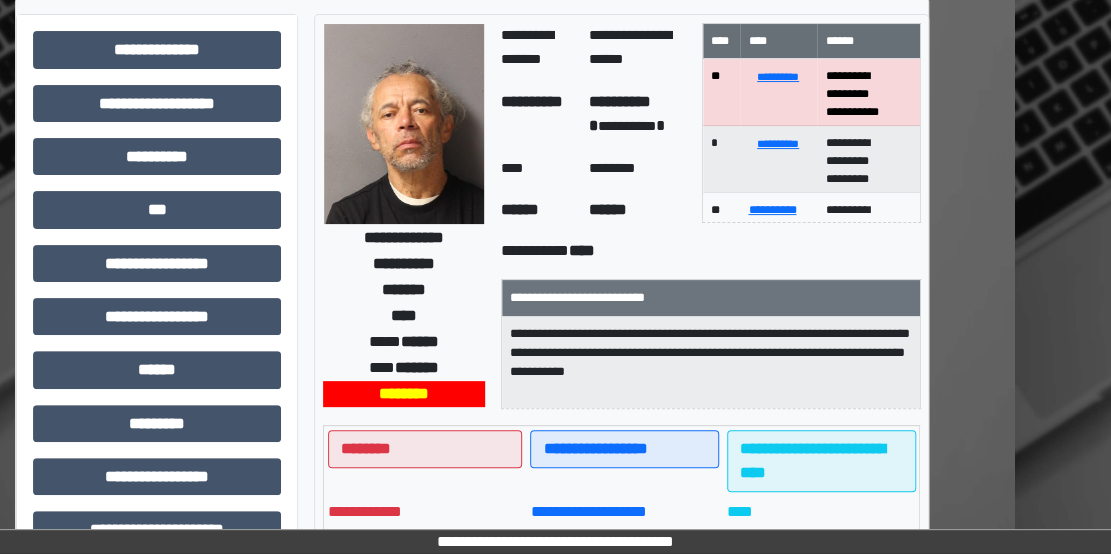 scroll, scrollTop: 0, scrollLeft: 96, axis: horizontal 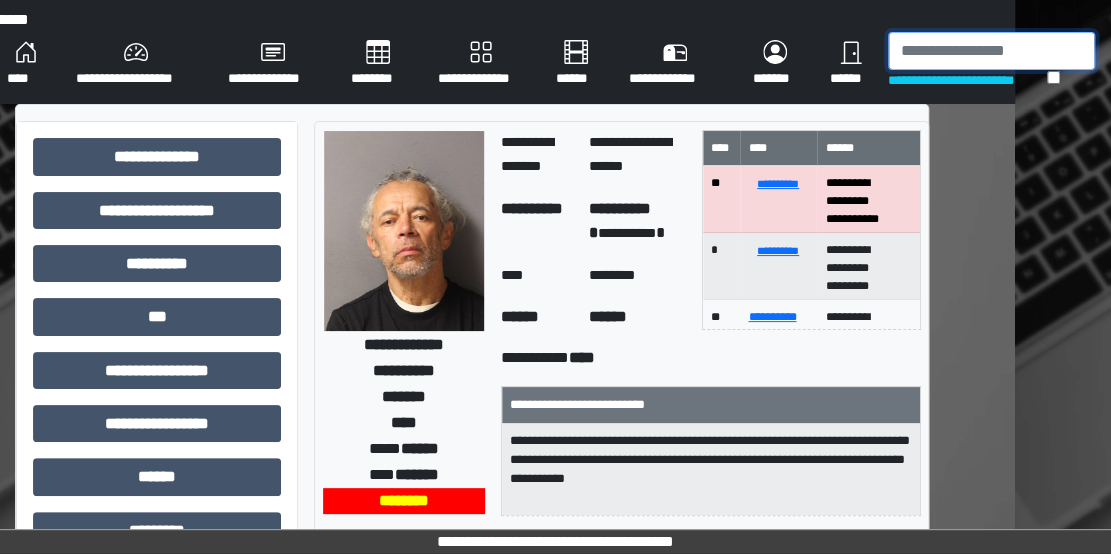 click at bounding box center (991, 51) 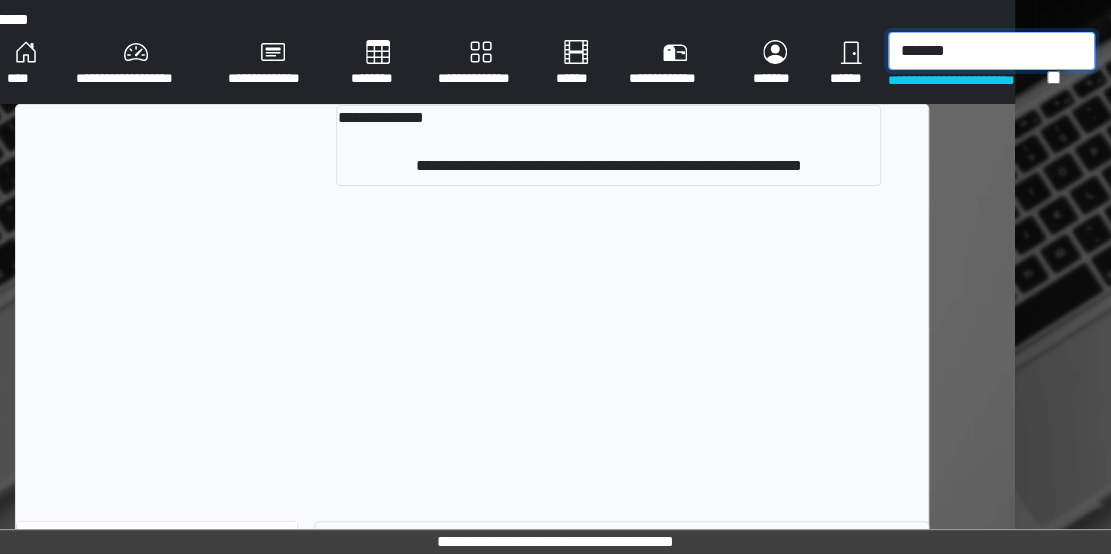 type on "*******" 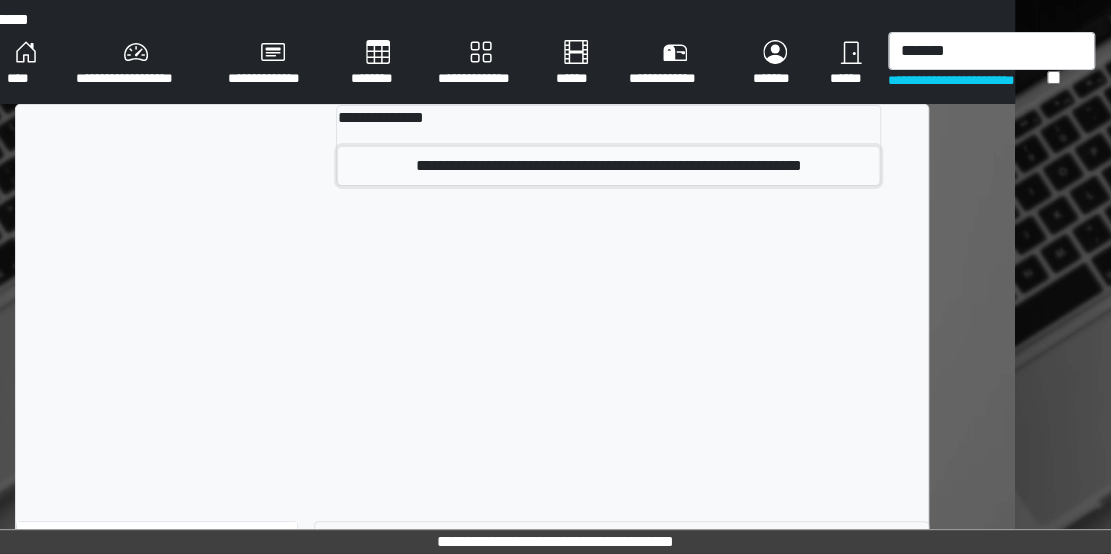 click on "**********" at bounding box center (608, 166) 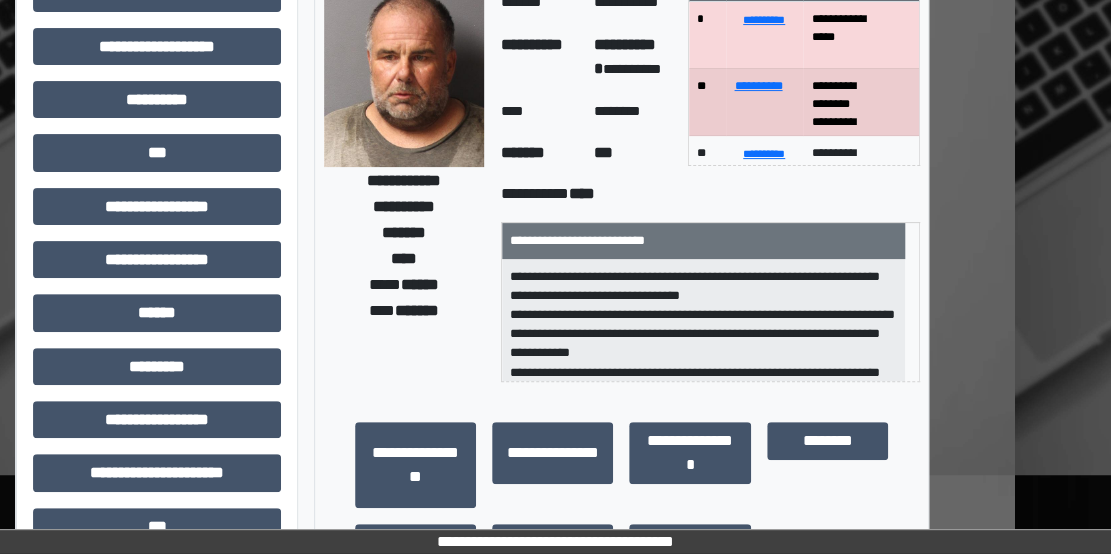 scroll, scrollTop: 132, scrollLeft: 96, axis: both 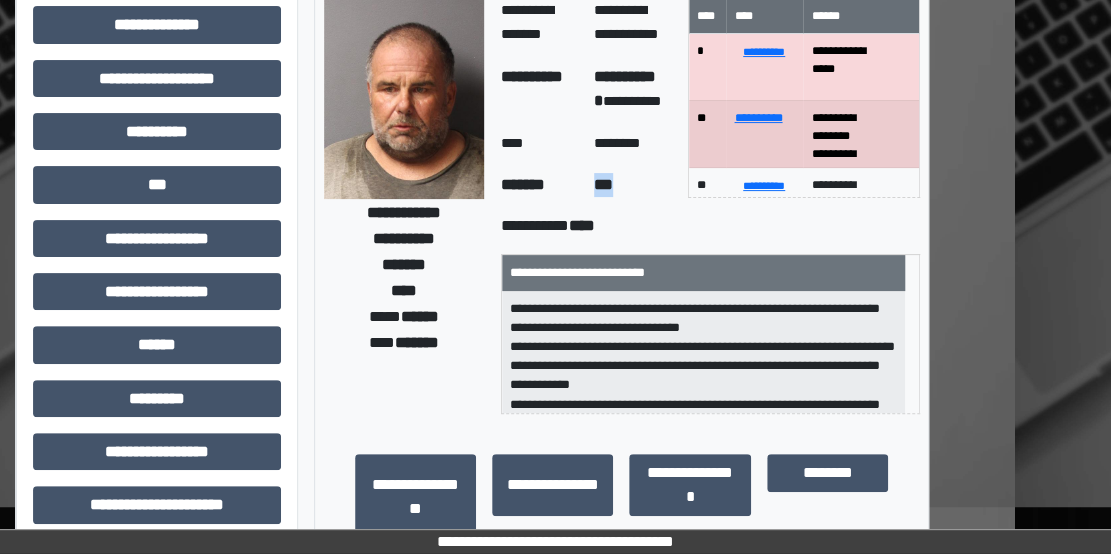drag, startPoint x: 601, startPoint y: 189, endPoint x: 632, endPoint y: 189, distance: 31 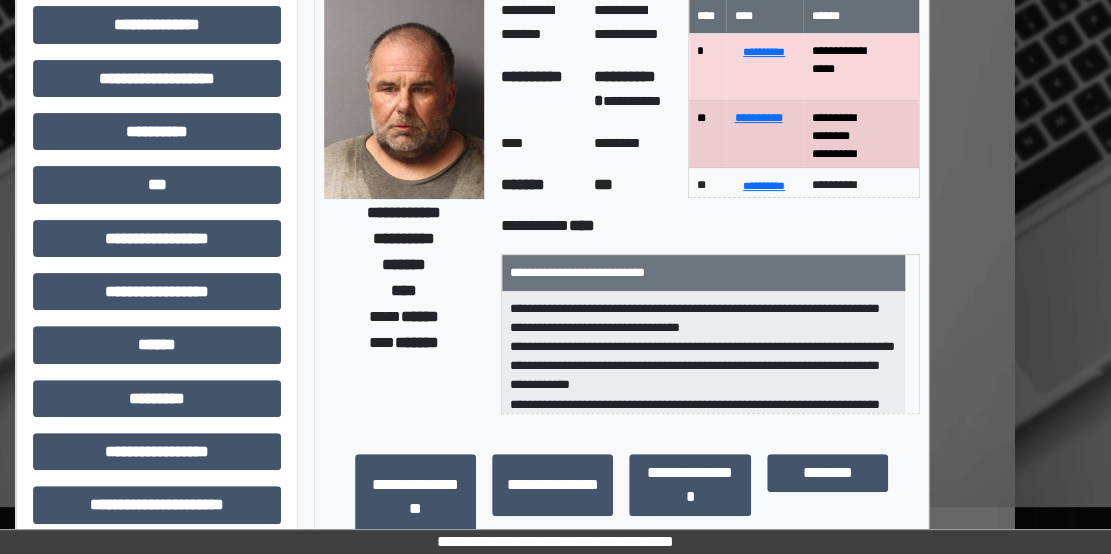drag, startPoint x: 632, startPoint y: 189, endPoint x: 544, endPoint y: 190, distance: 88.005684 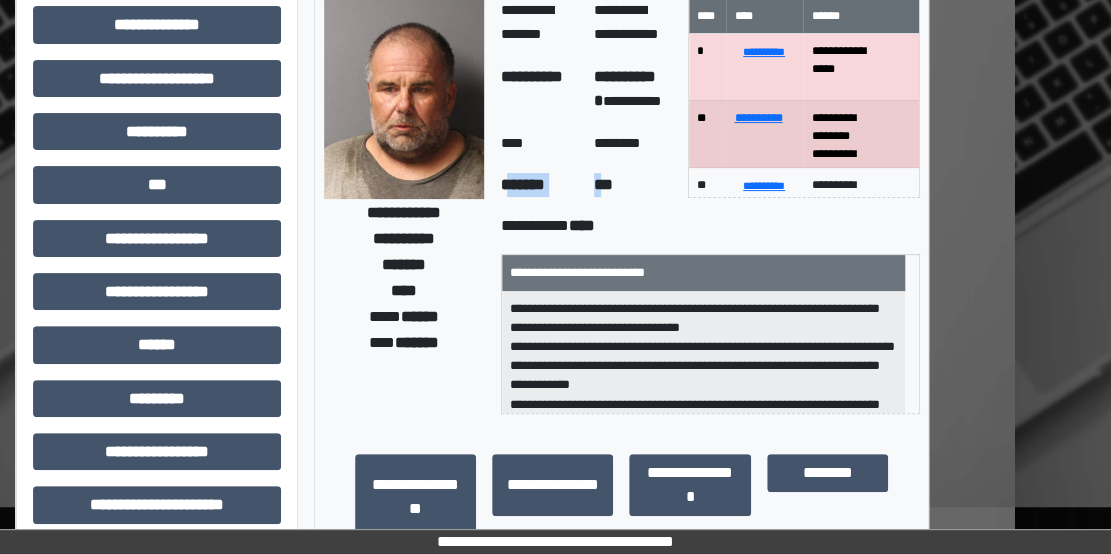 drag, startPoint x: 507, startPoint y: 183, endPoint x: 609, endPoint y: 183, distance: 102 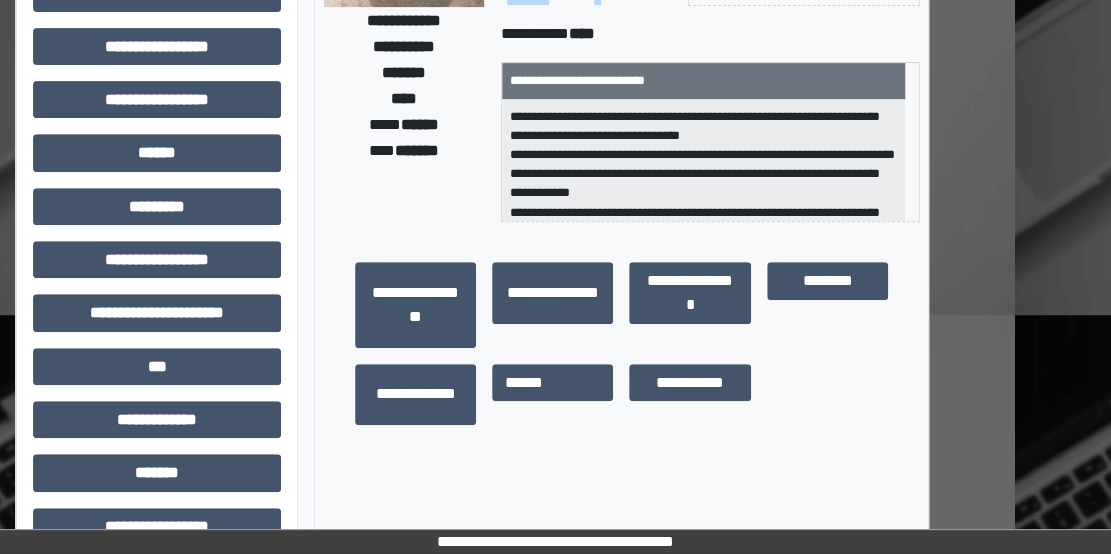 scroll, scrollTop: 0, scrollLeft: 96, axis: horizontal 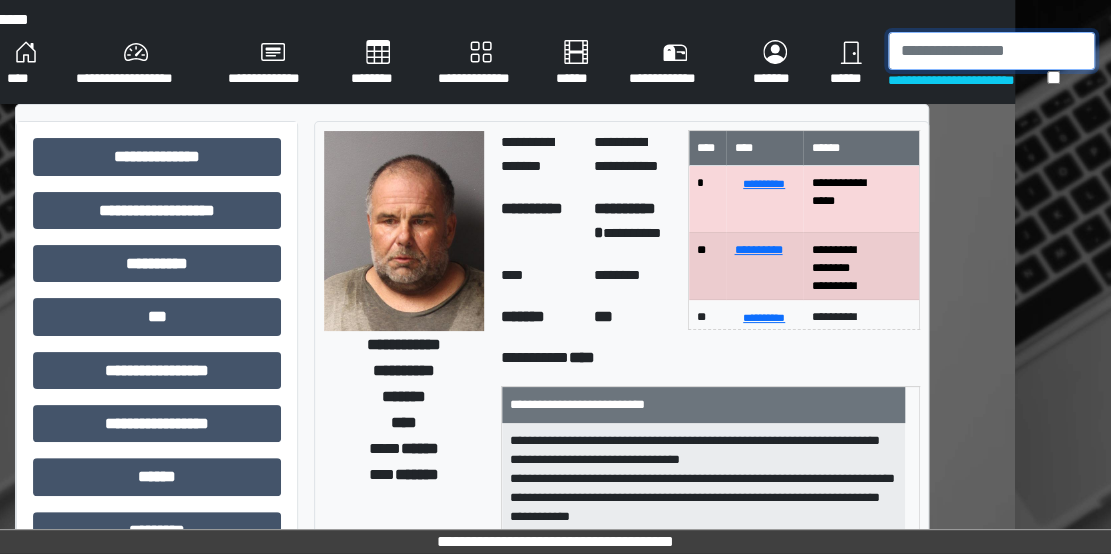 click at bounding box center [991, 51] 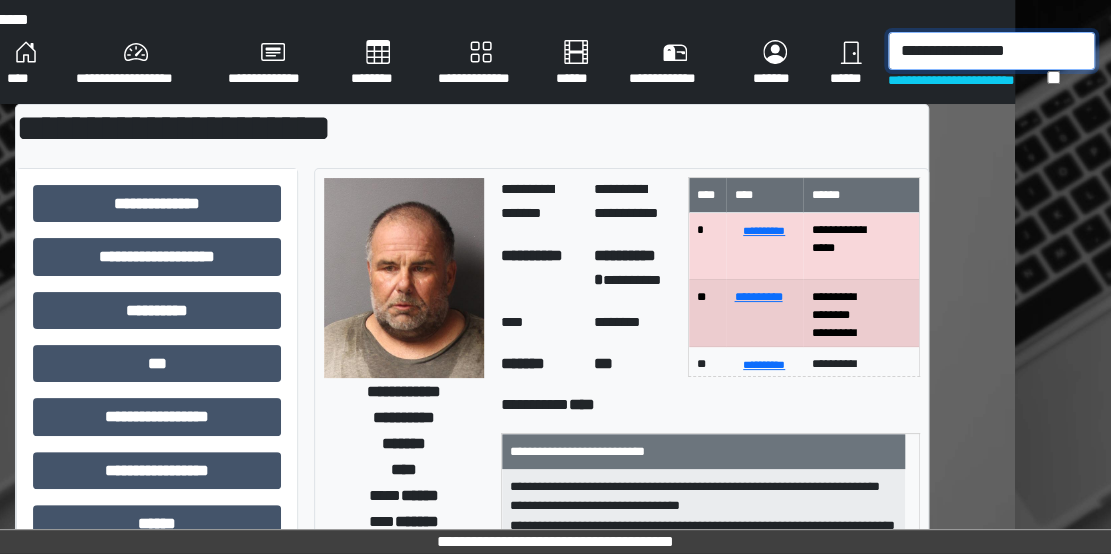 drag, startPoint x: 992, startPoint y: 59, endPoint x: 1040, endPoint y: 40, distance: 51.62364 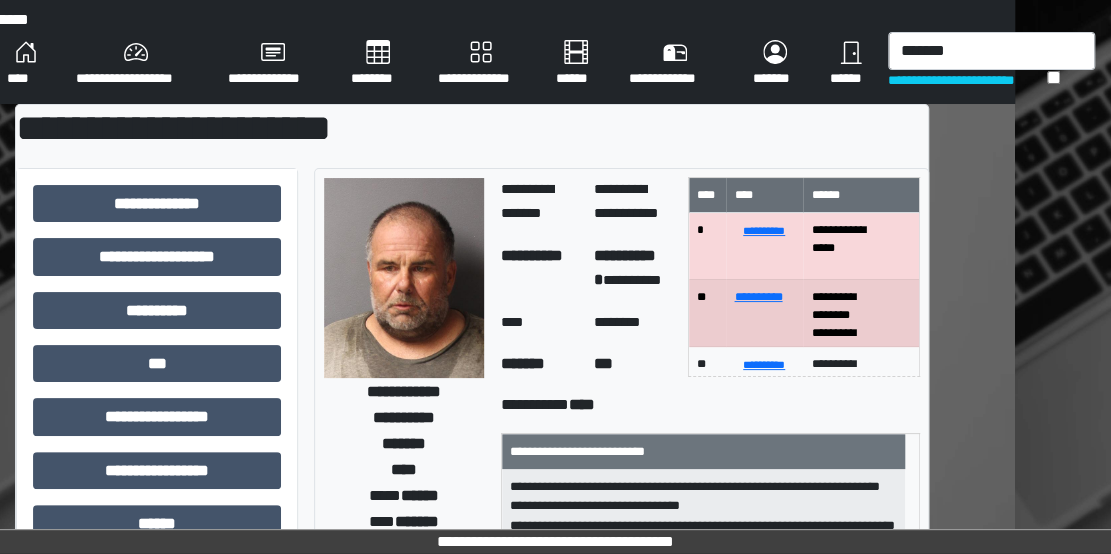 click on "****" at bounding box center [25, 64] 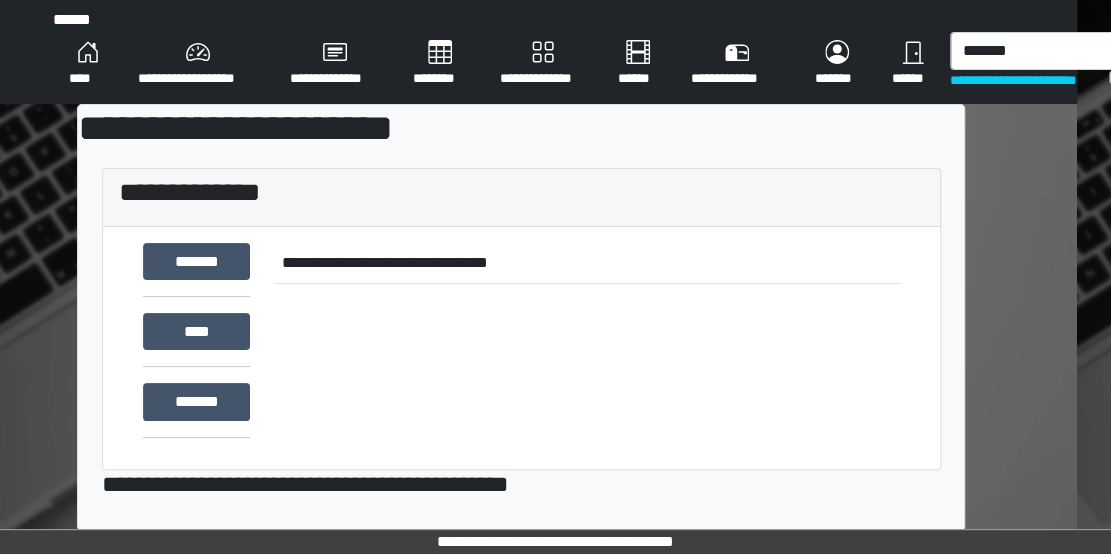 scroll, scrollTop: 0, scrollLeft: 0, axis: both 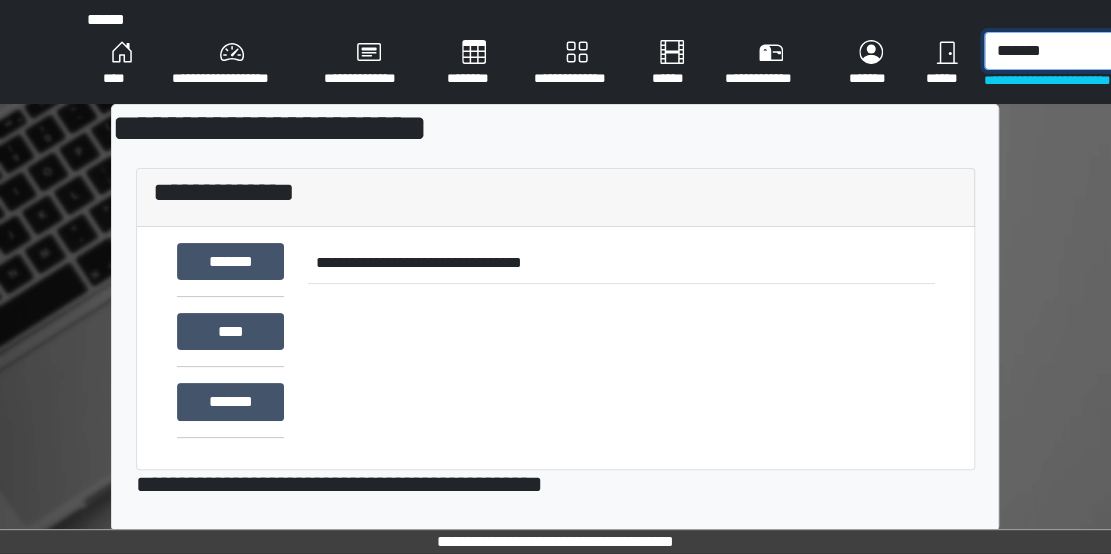click on "*******" at bounding box center [1087, 51] 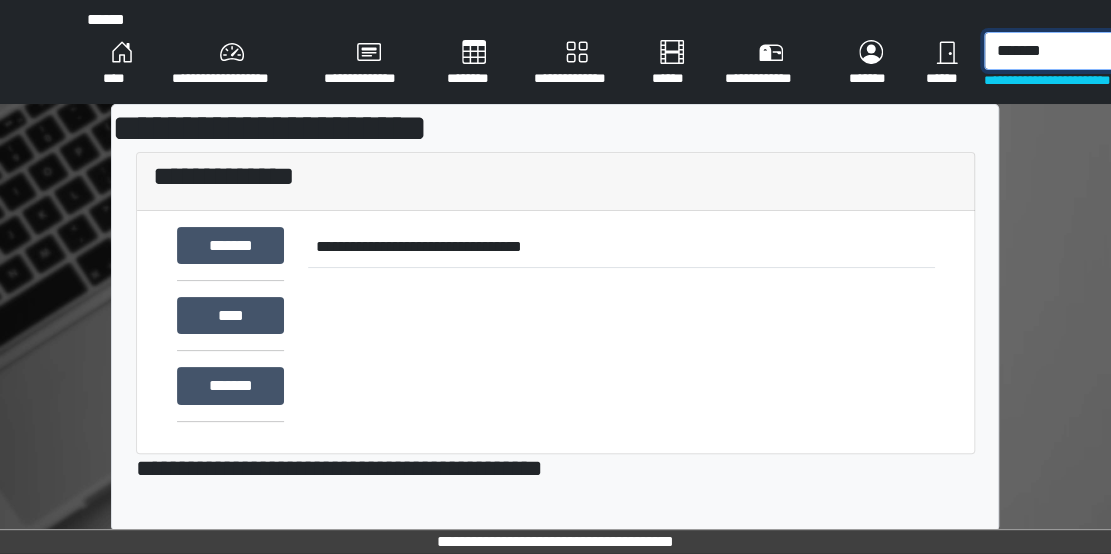 click on "*******" at bounding box center [1087, 51] 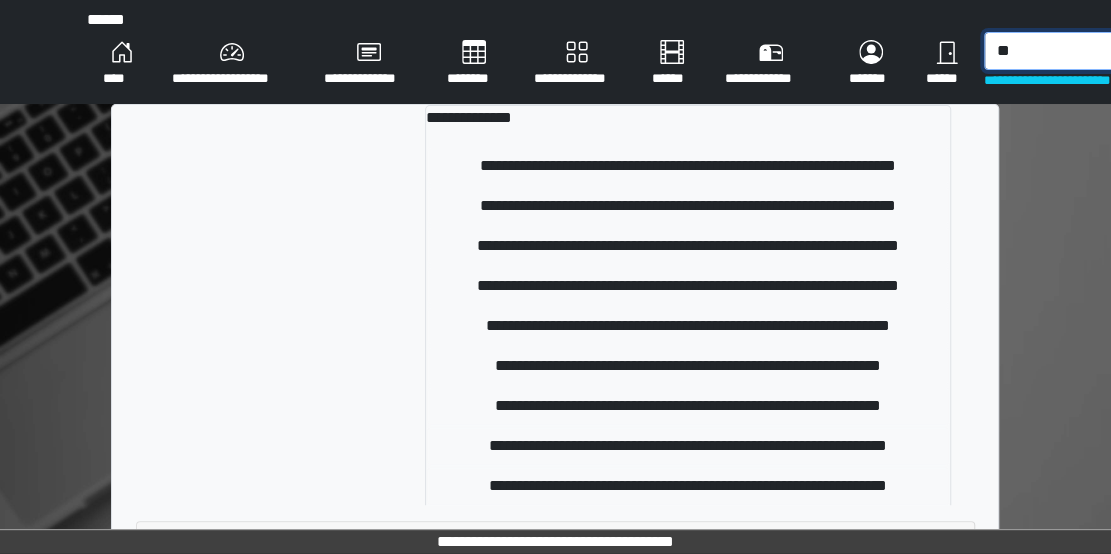 type on "*" 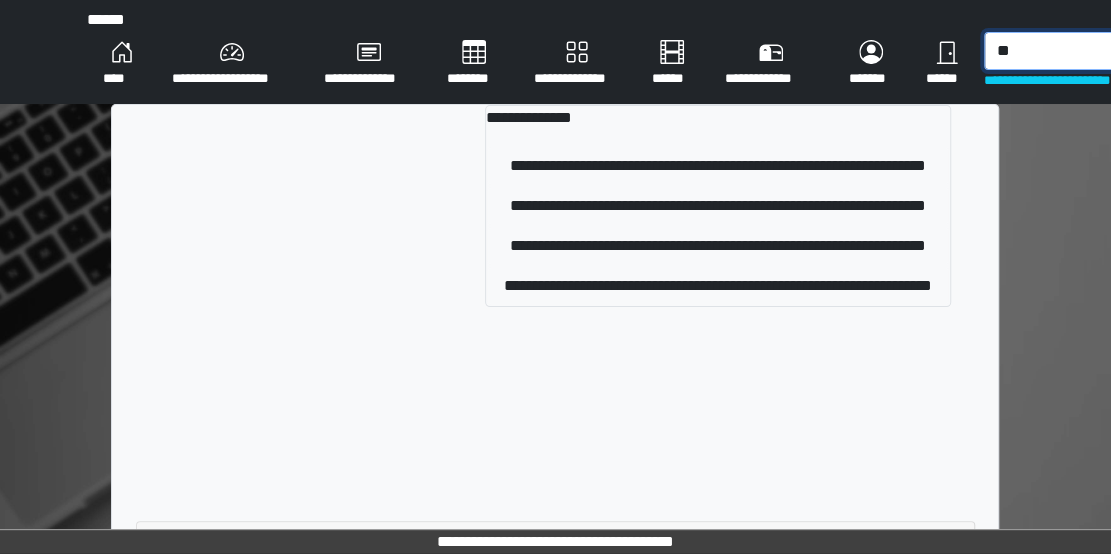 type on "*" 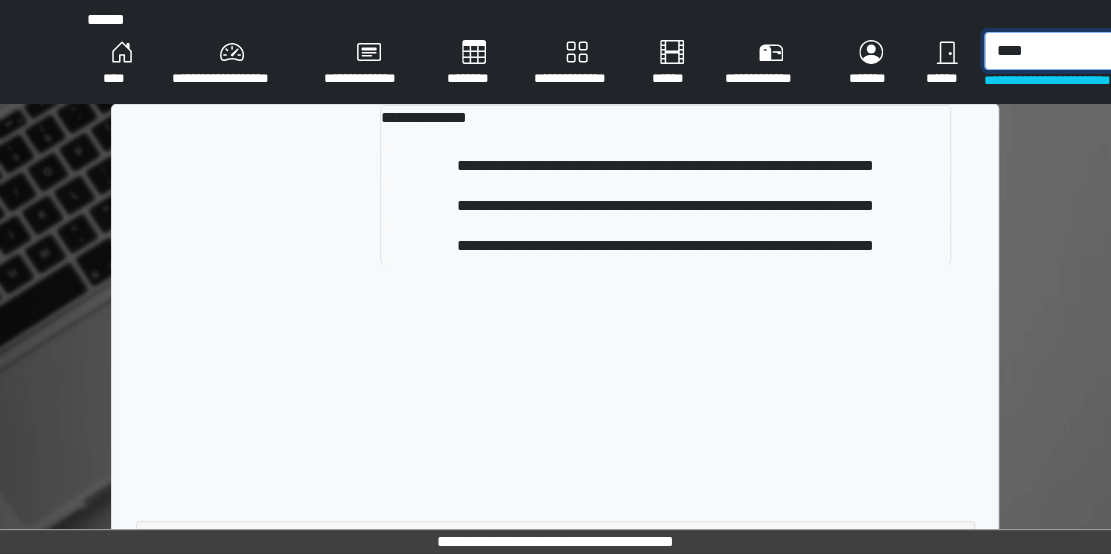 type on "****" 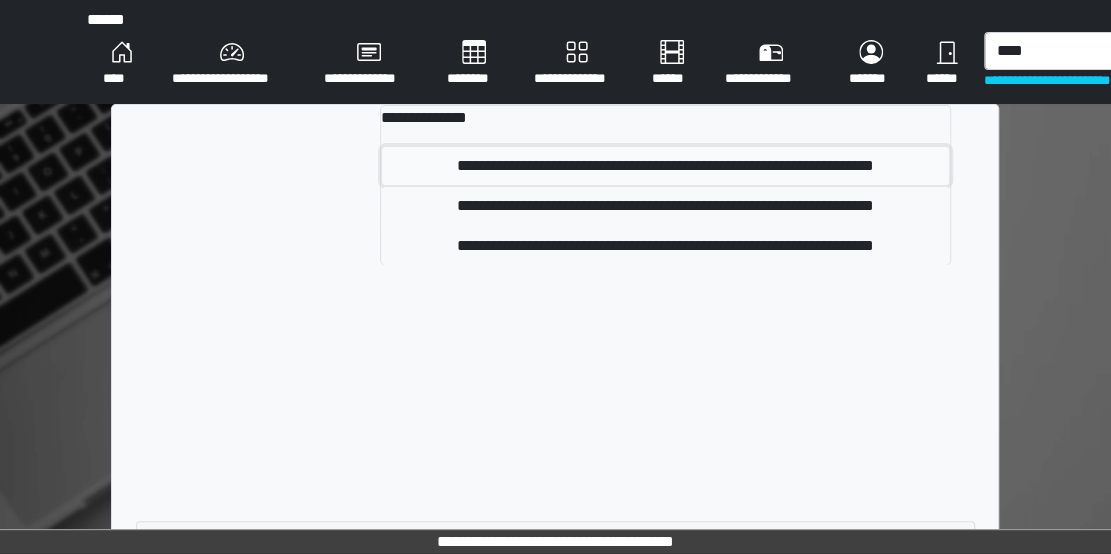 click on "**********" at bounding box center (665, 166) 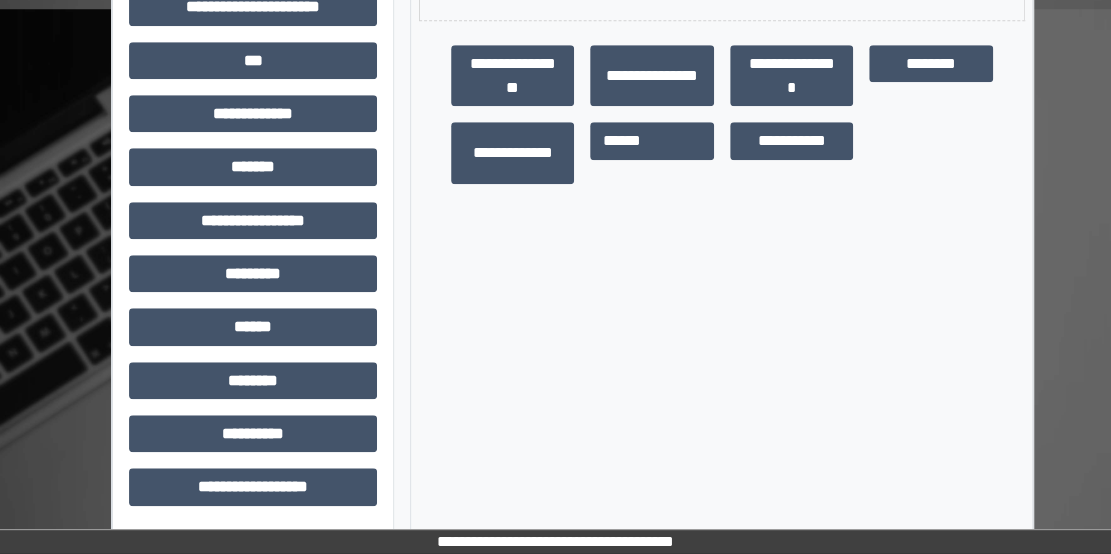 scroll, scrollTop: 0, scrollLeft: 0, axis: both 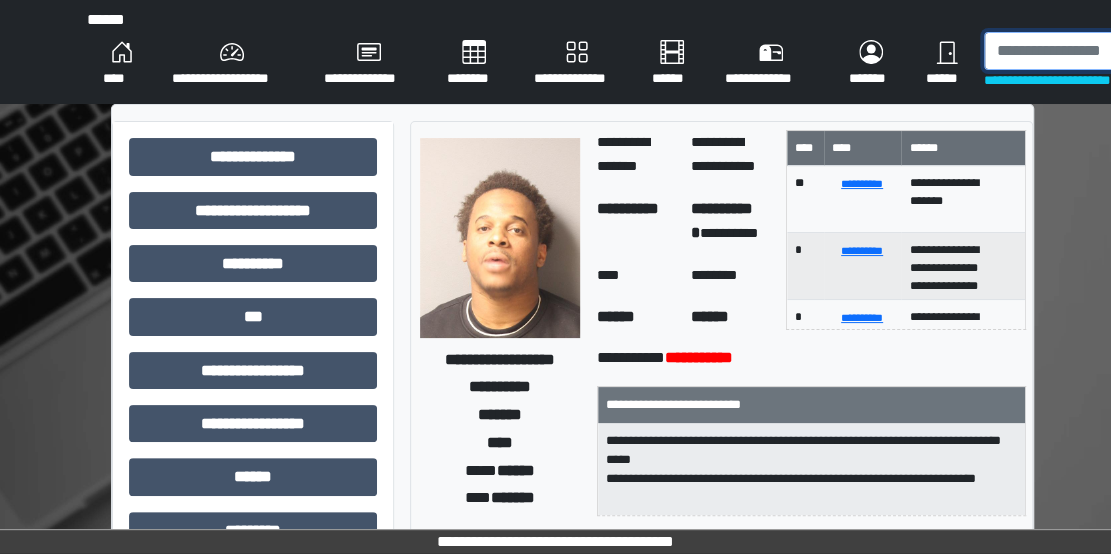 click at bounding box center (1087, 51) 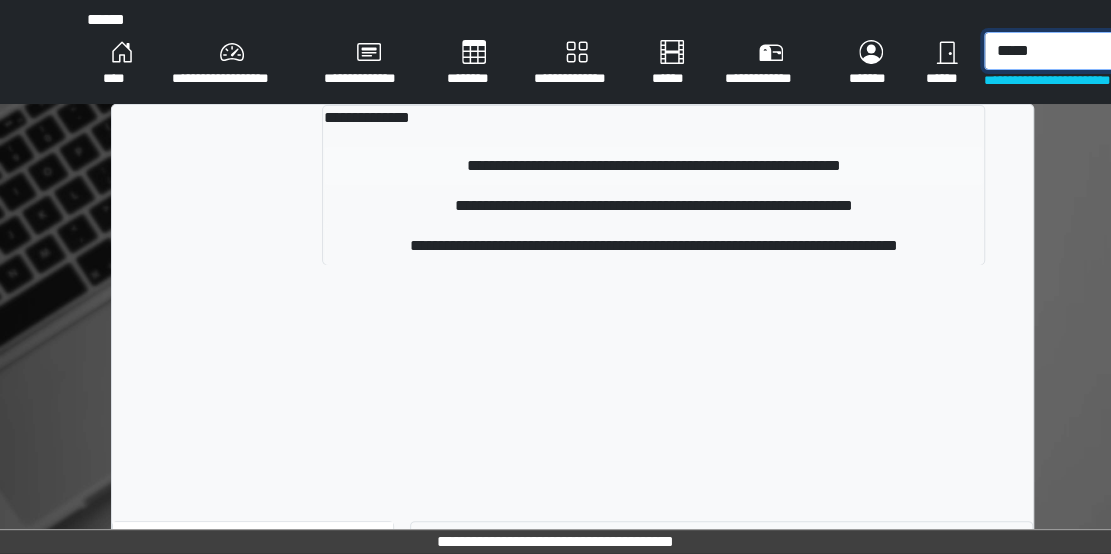 type on "*****" 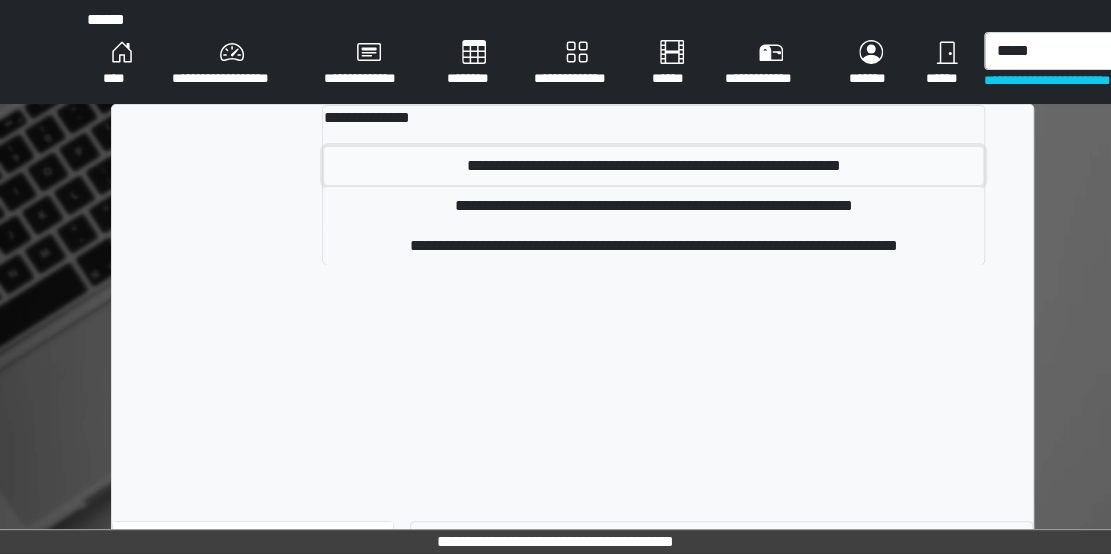 click on "**********" at bounding box center [653, 166] 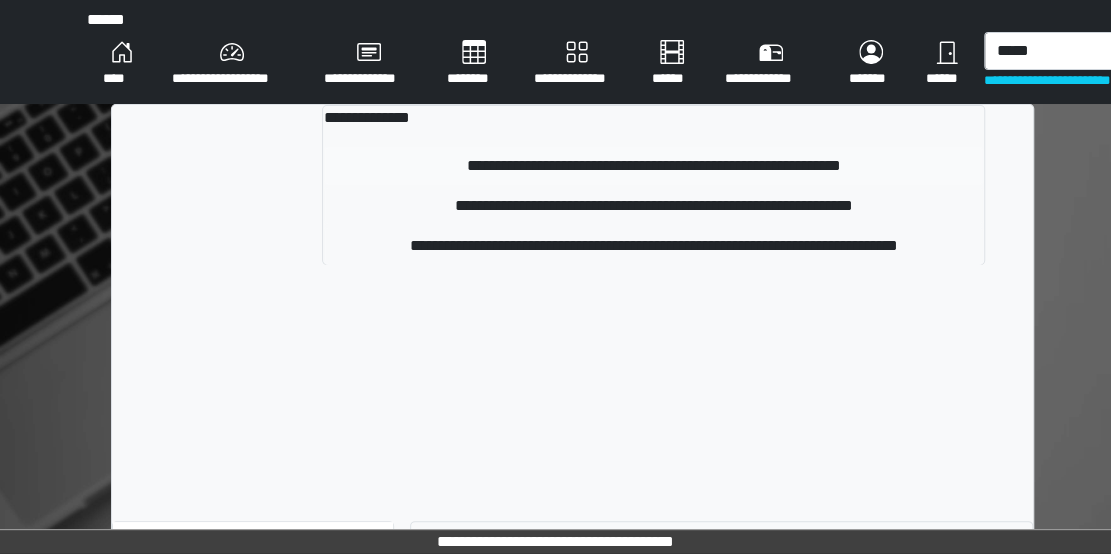 type 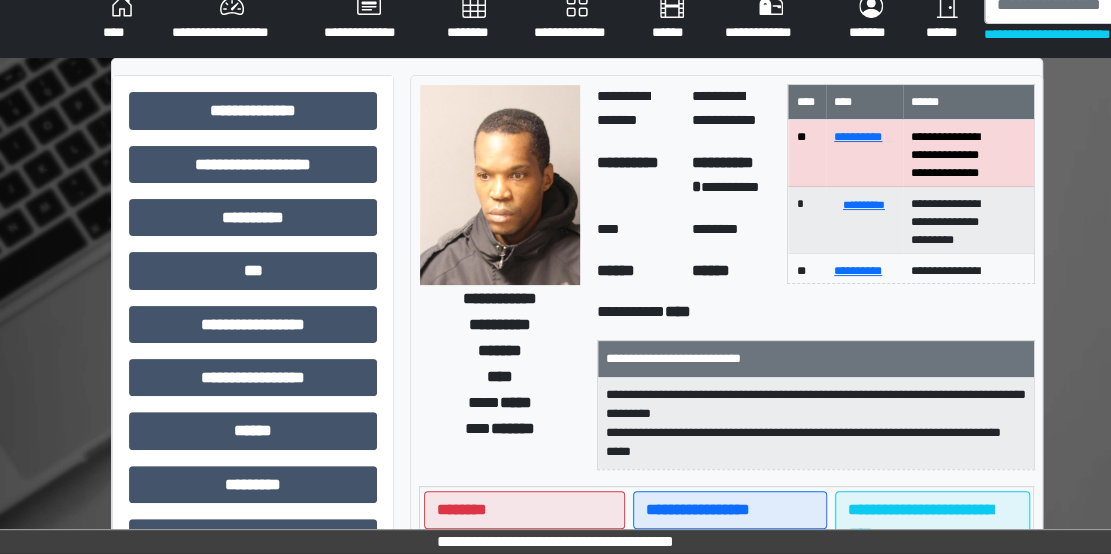 scroll, scrollTop: 65, scrollLeft: 0, axis: vertical 